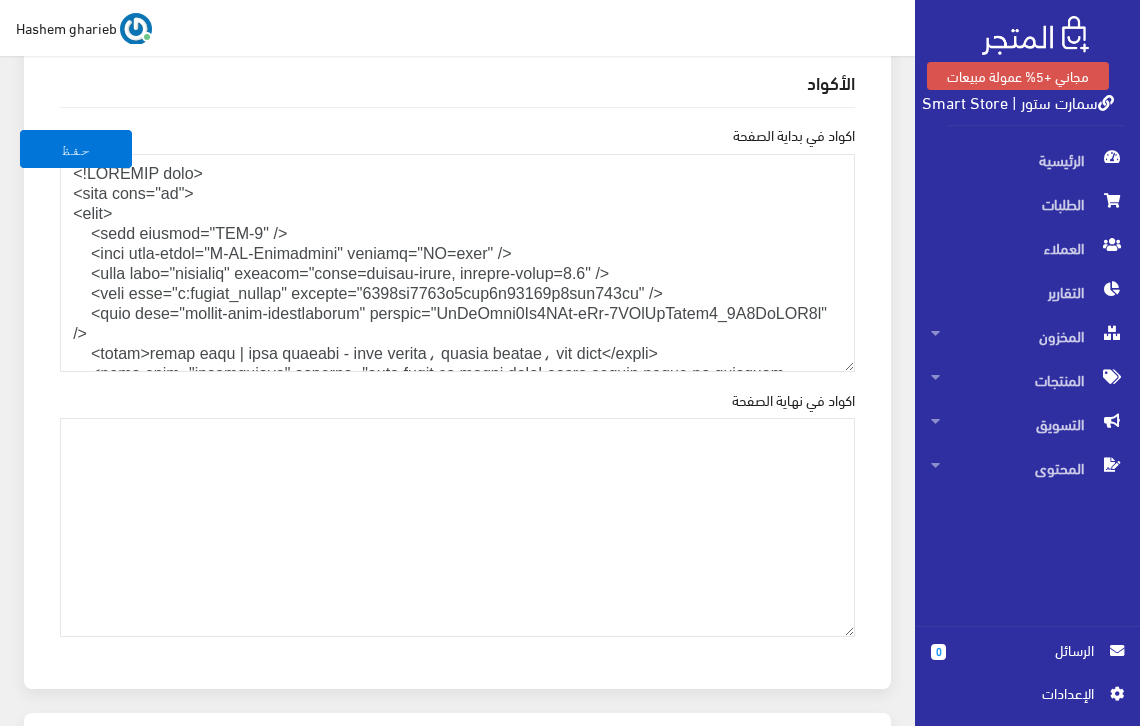 scroll, scrollTop: 2800, scrollLeft: 0, axis: vertical 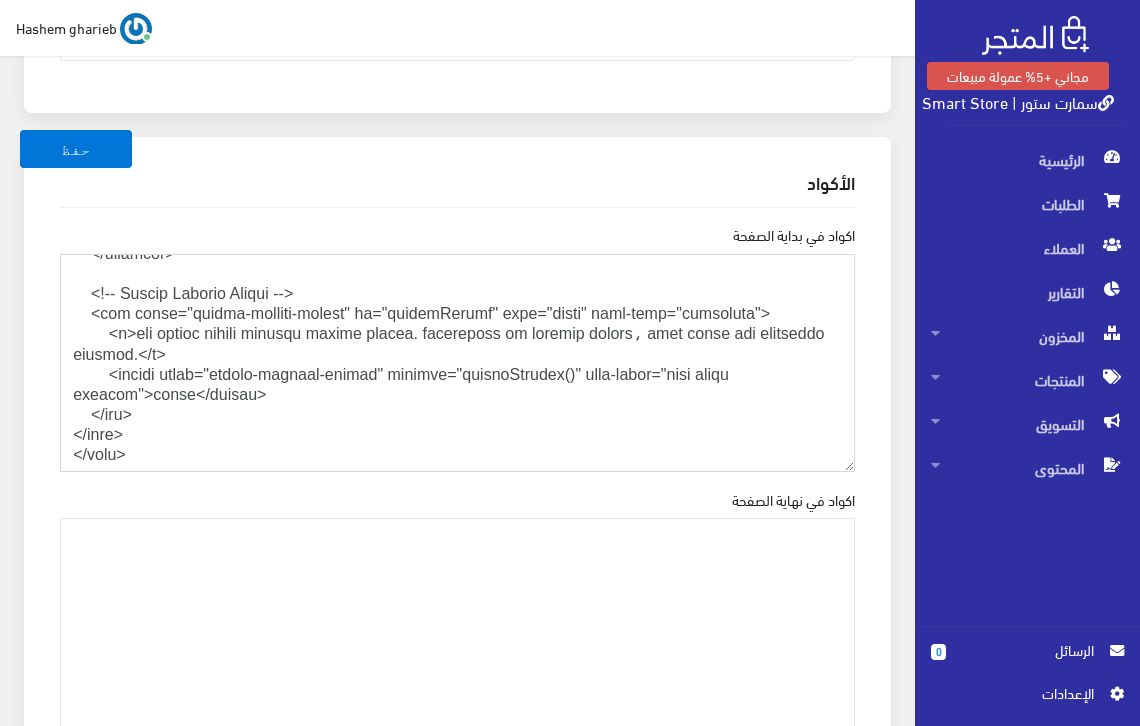 click on "اكواد في بداية الصفحة" at bounding box center (457, 363) 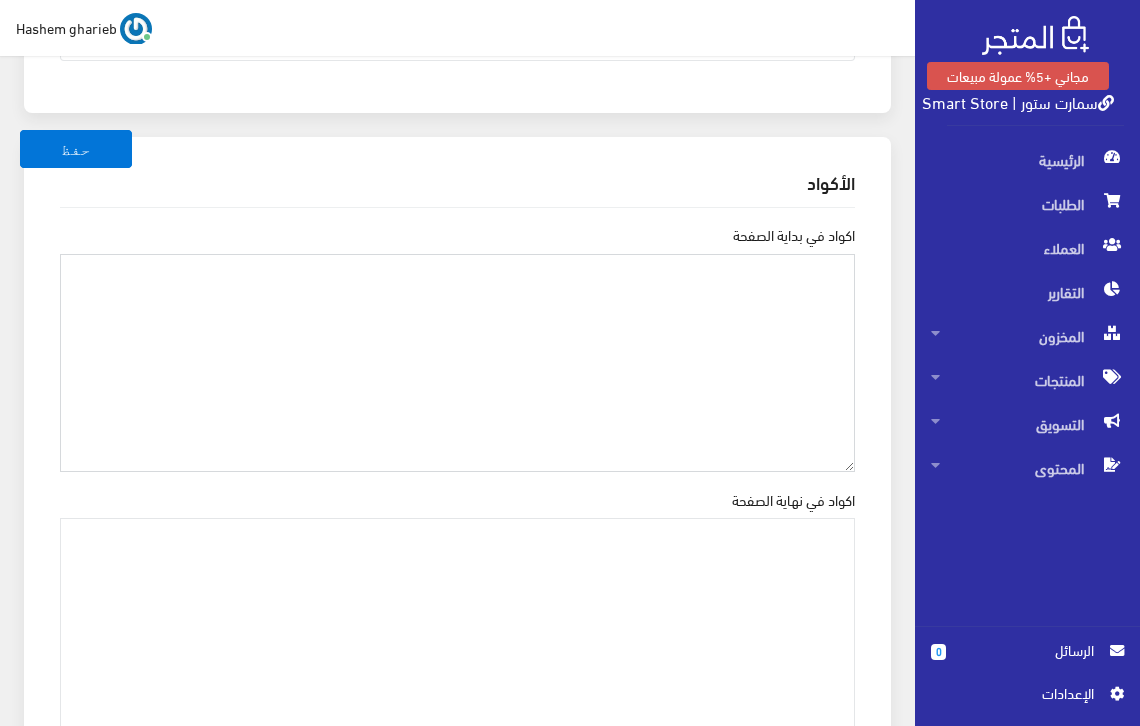 scroll, scrollTop: 0, scrollLeft: 0, axis: both 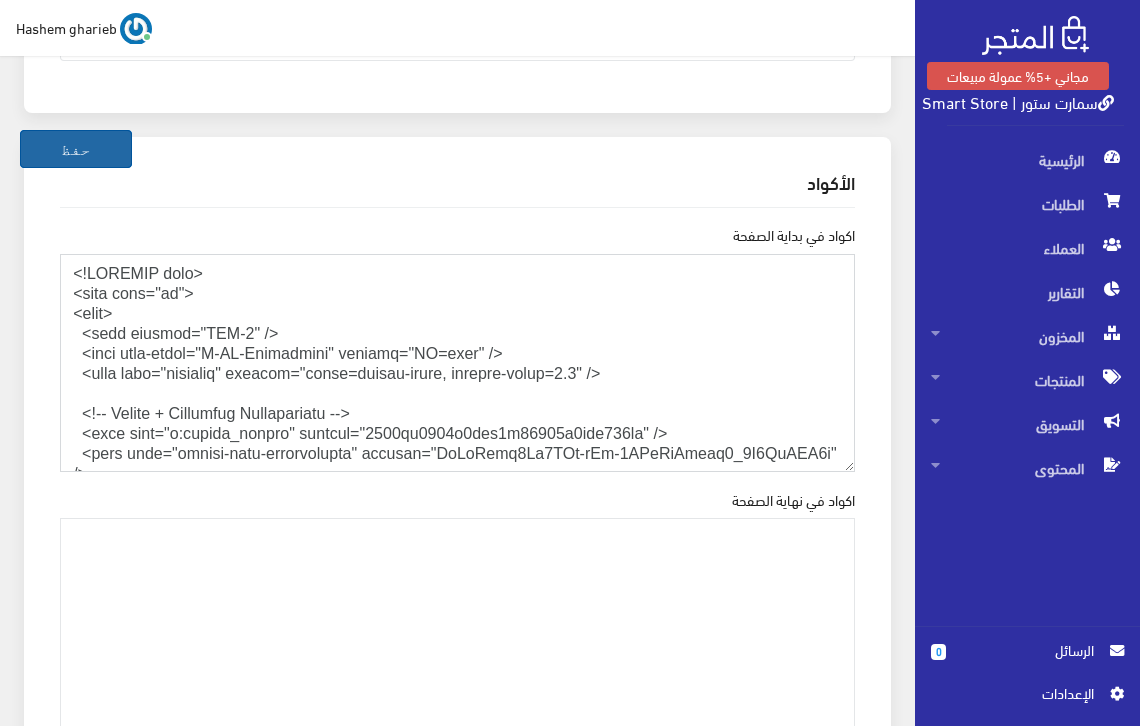 type on "<!DOCTYPE html>
<html lang="ar">
<head>
<meta charset="UTF-8" />
<meta http-equiv="X-UA-Compatible" content="IE=edge" />
<meta name="viewport" content="width=device-width, initial-scale=1.0" />
<!-- Google + Pinterest Verification -->
<meta name="p:domain_verify" content="4646cf4840d3fbf9b57724d4ddf278fc" />
<meta name="google-site-verification" content="OcIqGtbw7Cx5AMz-sYq-1JXcQnObamq7_6Q2LgHOP3k" />
<!-- ✅ SEO Title -->
<title>سمارت ستور | منتجات أصلية بخصومات تصل 50% - شحن سريع والدفع عند الاستلام</title>
<!-- ✅ SEO Description -->
<meta name="description" content="تسوق الآن من سمارت ستور! منتجات أصلية 100%، شحن سريع لجميع المحافظات، خصومات يومية على الملابس، الإلكترونيات، العطور والمزيد. الدفع عند الاستلام - عروض لا تُفوّت!" />
<!-- ✅ Meta Keywords -->
<meta name="keywords" content="تسوق أونلاين، متجر إلكتروني، خصومات، عروض، ملابس رجالي، ملابس نسائي، عطور أصلية، أجهزة إلكترونية، شحن سريع، الدفع عند الاستلام" />
<!-- ✅ OG Tags -->
<meta property="og:type" content="websit..." 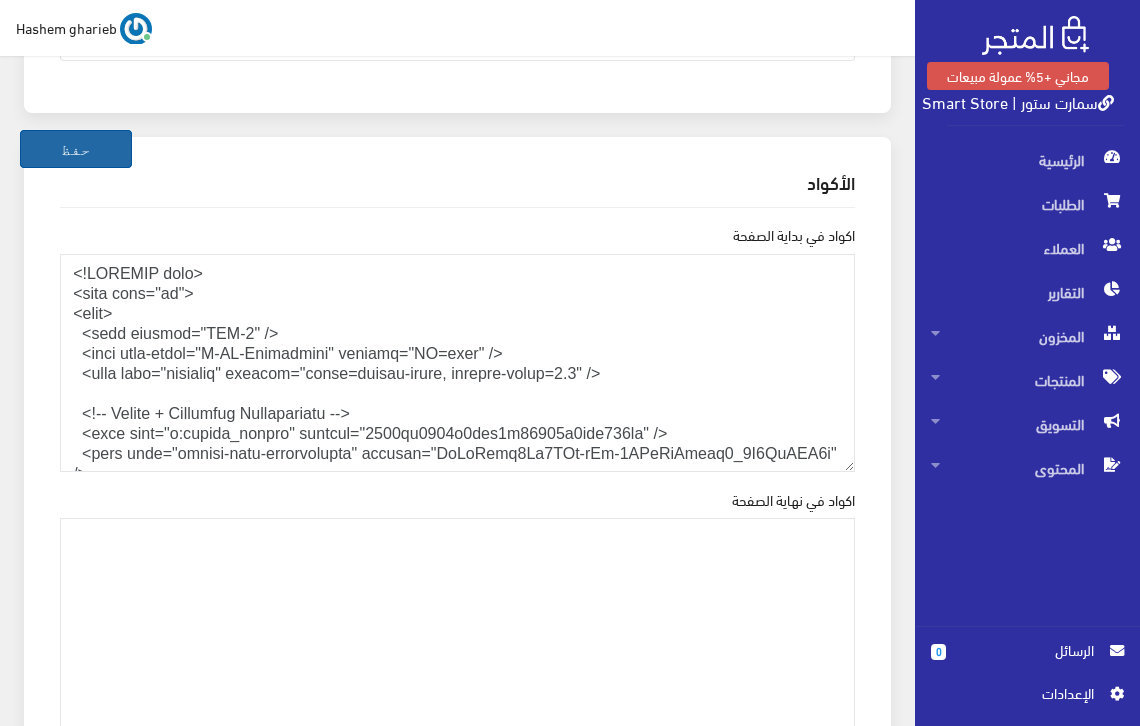 click on "حفظ" at bounding box center [76, 149] 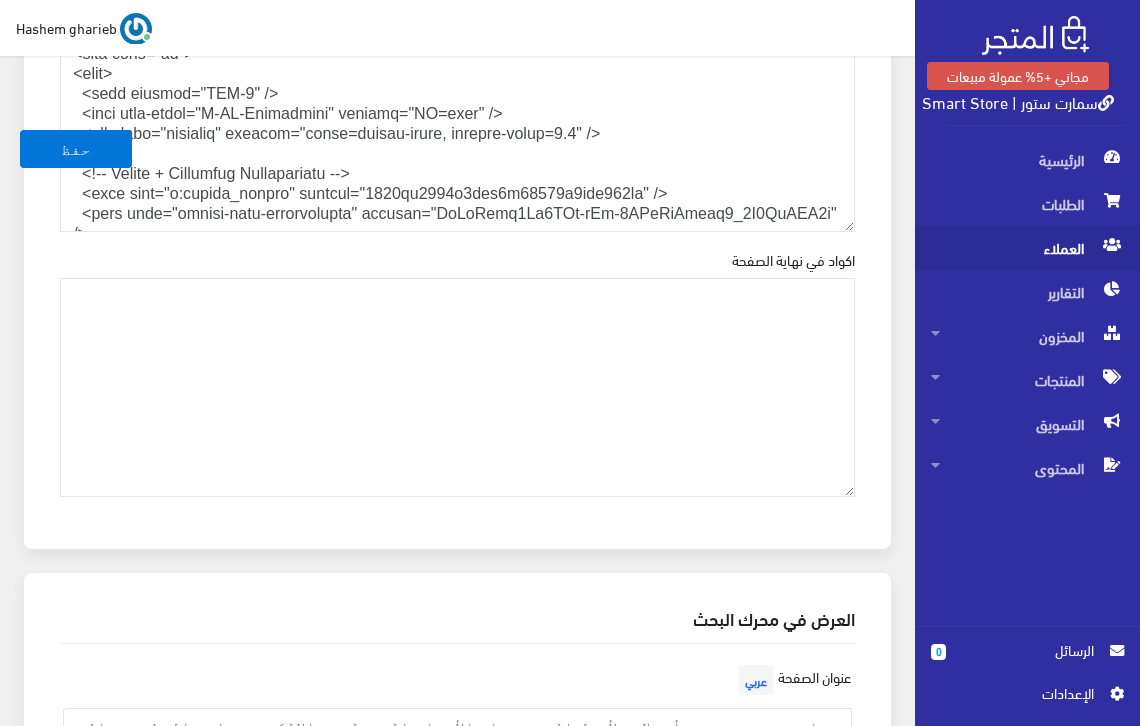 scroll, scrollTop: 2507, scrollLeft: 0, axis: vertical 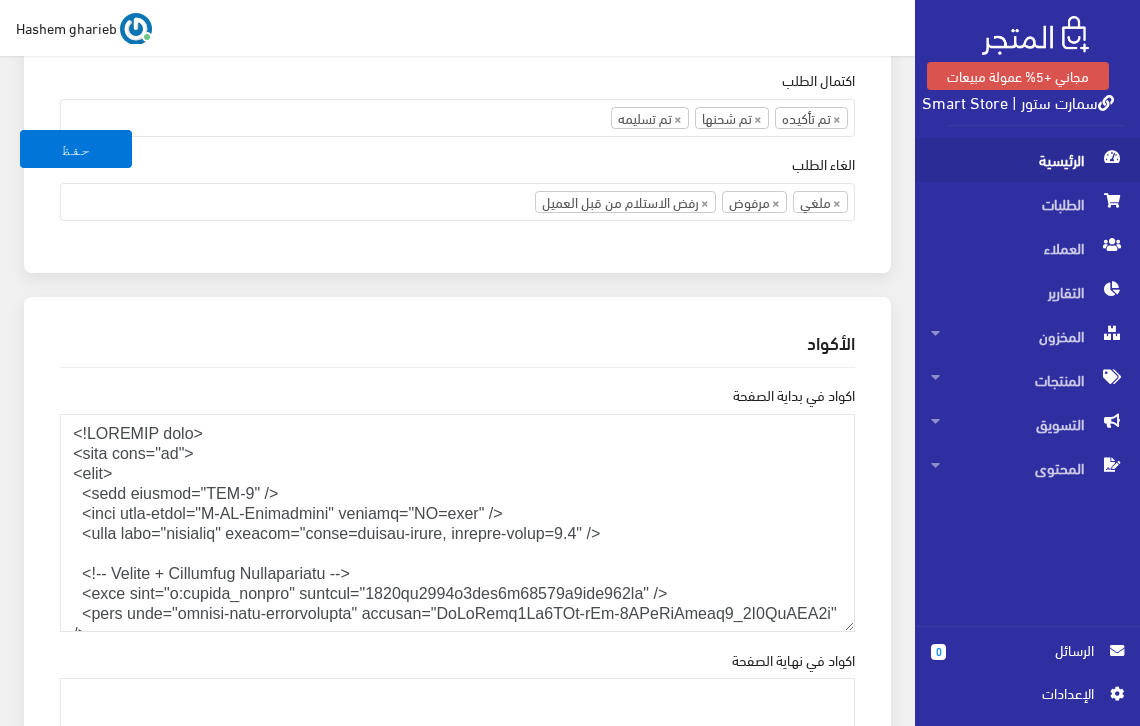 click on "الرئيسية" at bounding box center [1027, 160] 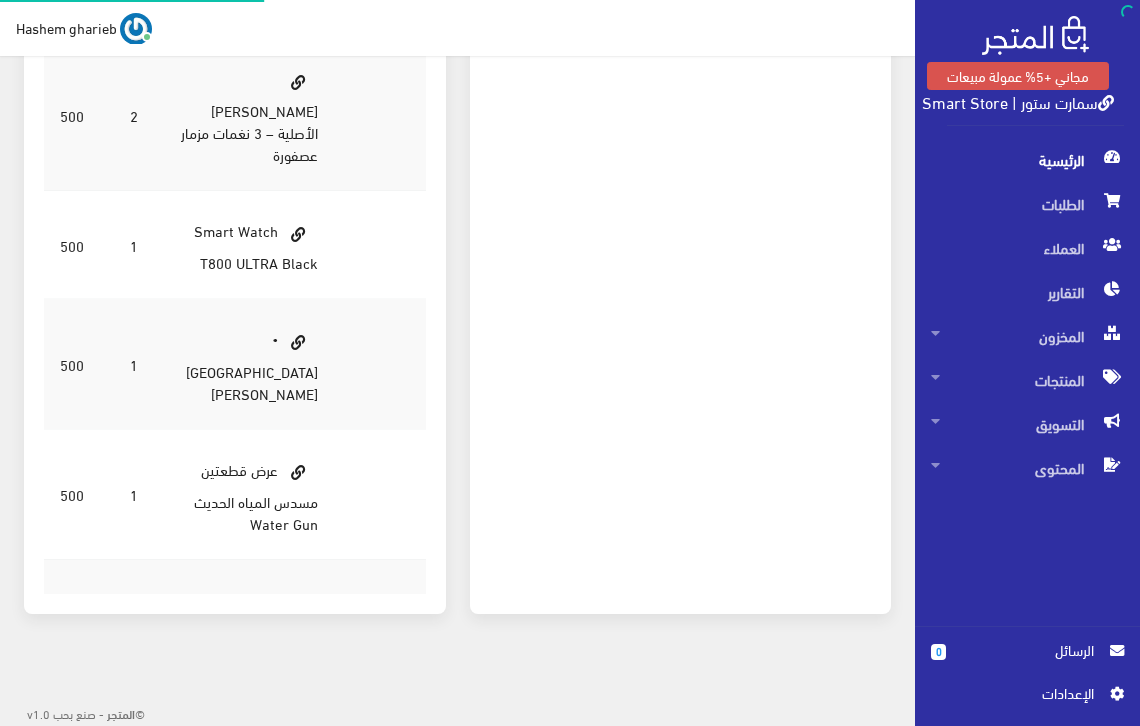 scroll, scrollTop: 0, scrollLeft: 0, axis: both 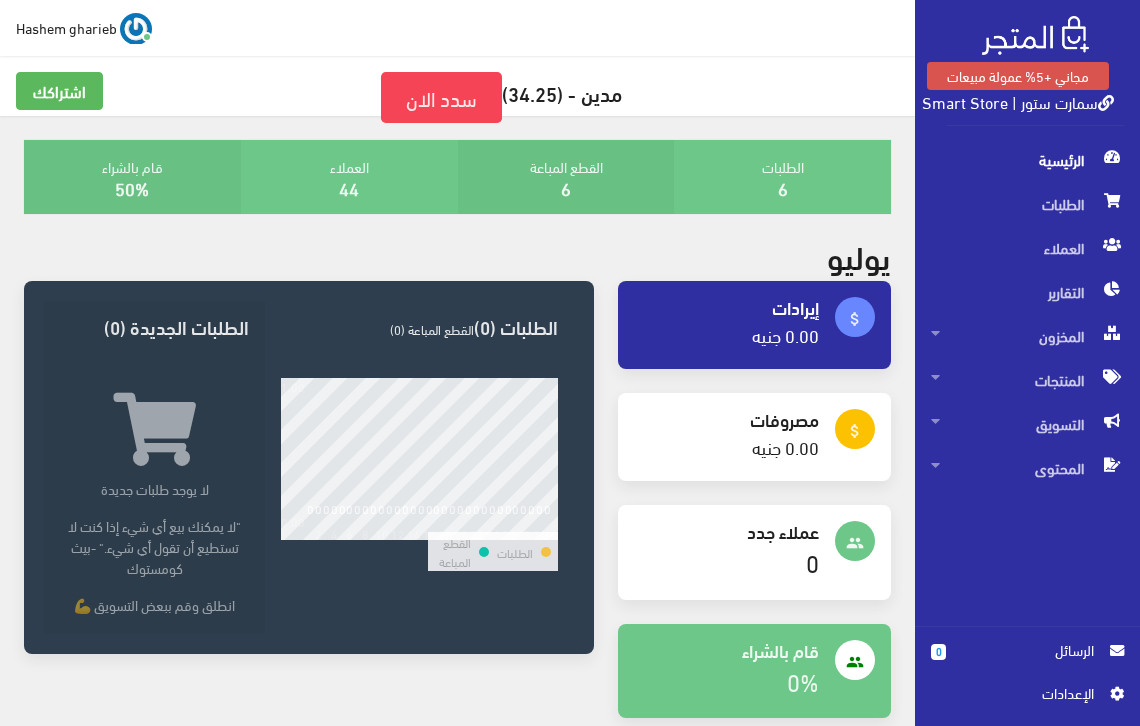 click on "سمارت ستور | Smart Store" at bounding box center (1018, 101) 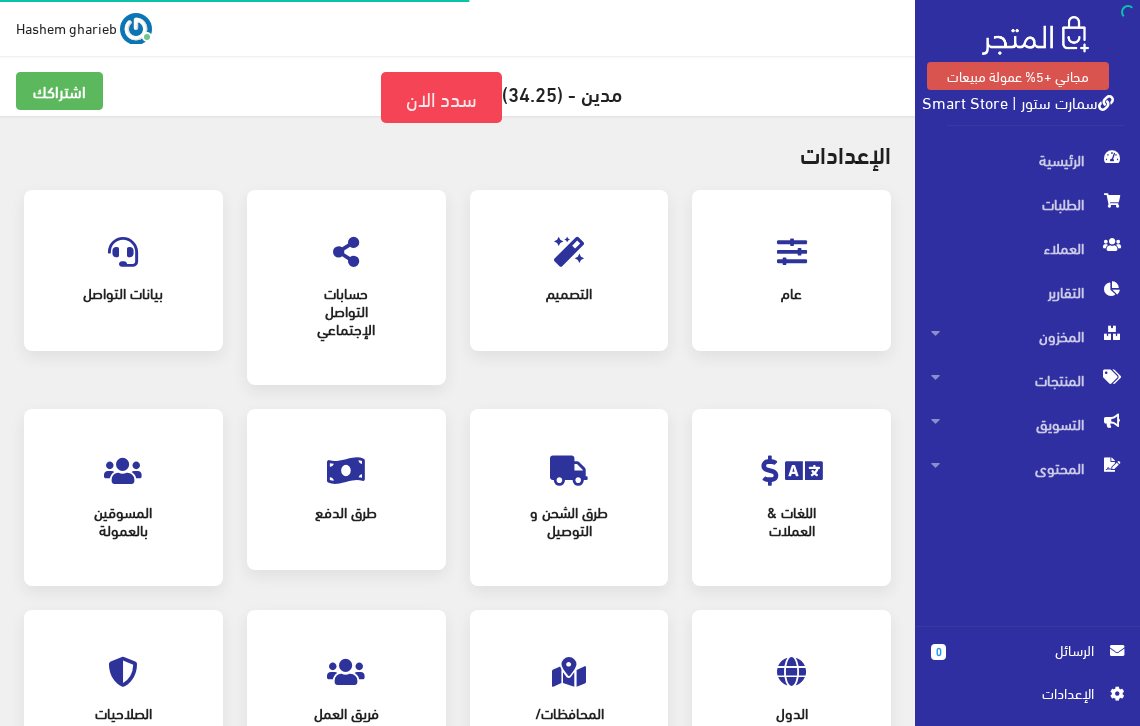scroll, scrollTop: 0, scrollLeft: 0, axis: both 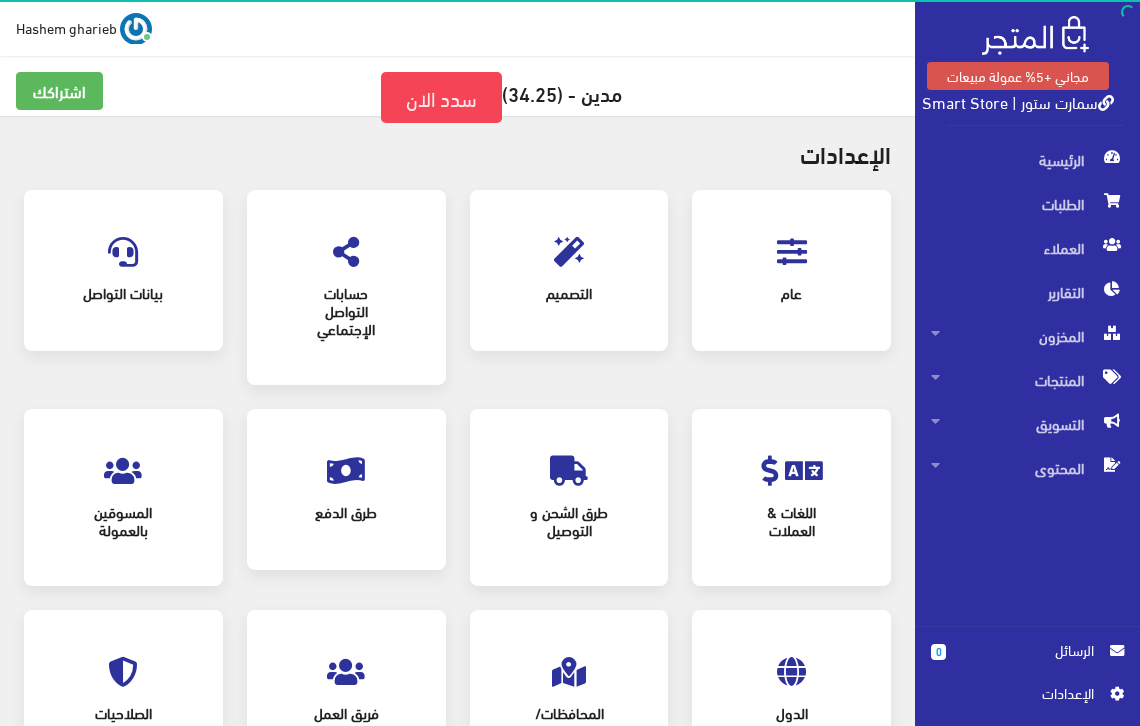 click at bounding box center [569, 252] 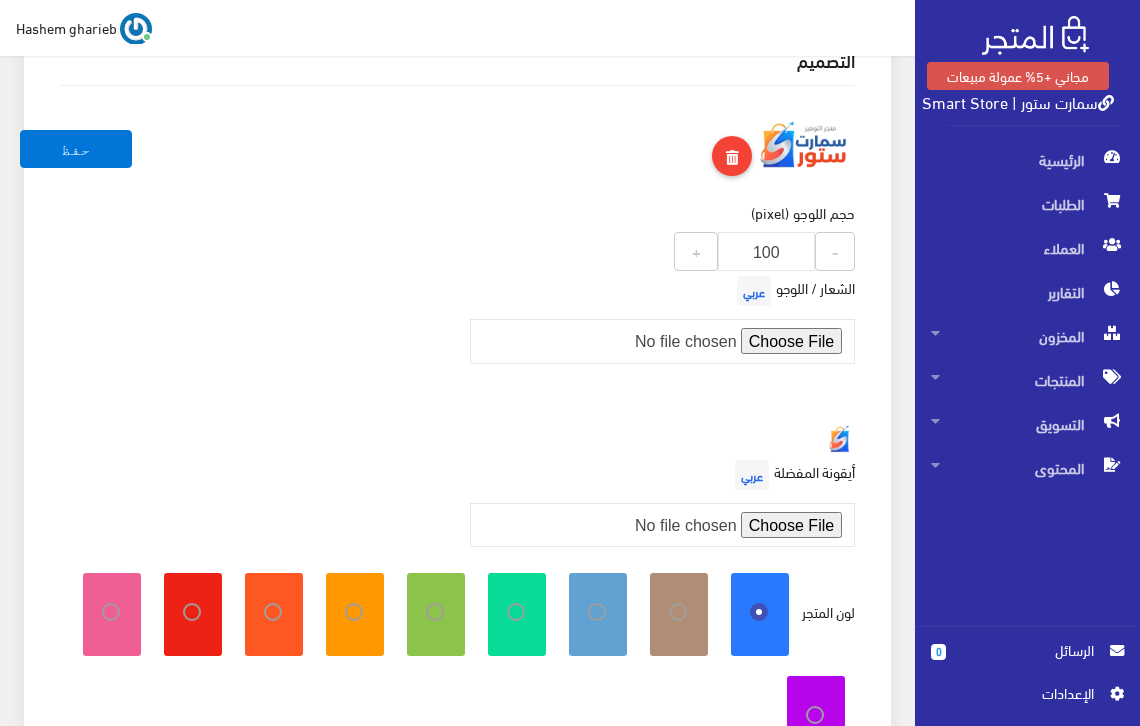 scroll, scrollTop: 133, scrollLeft: 0, axis: vertical 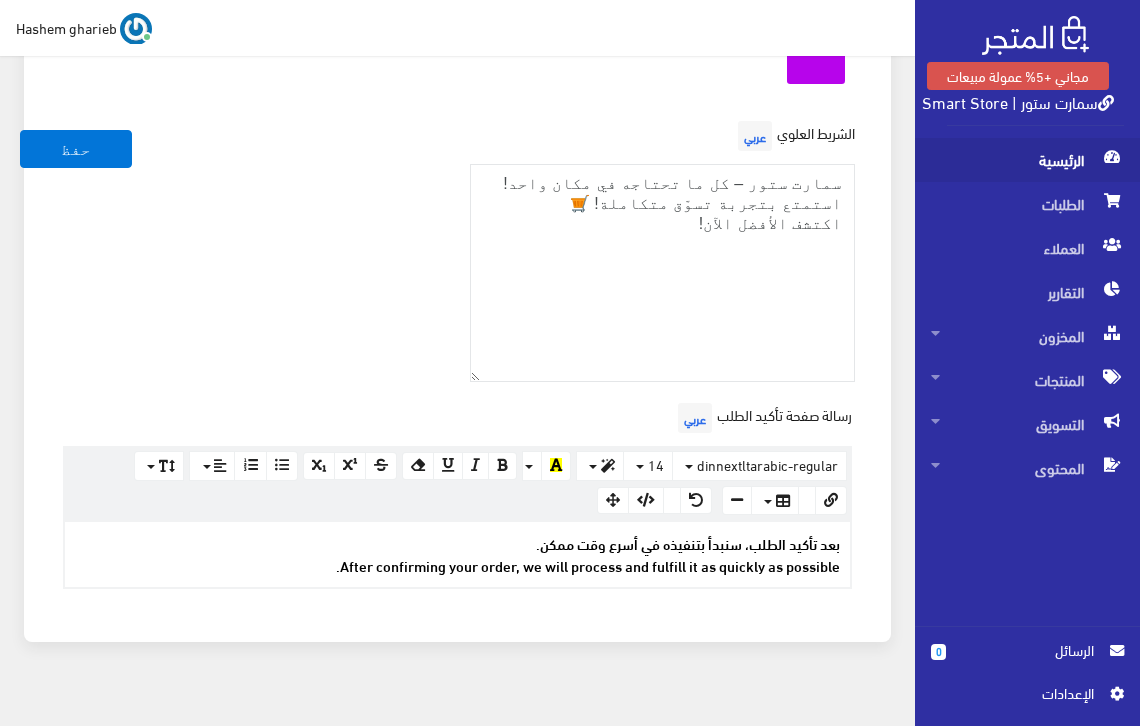 click on "الرئيسية" at bounding box center (1027, 160) 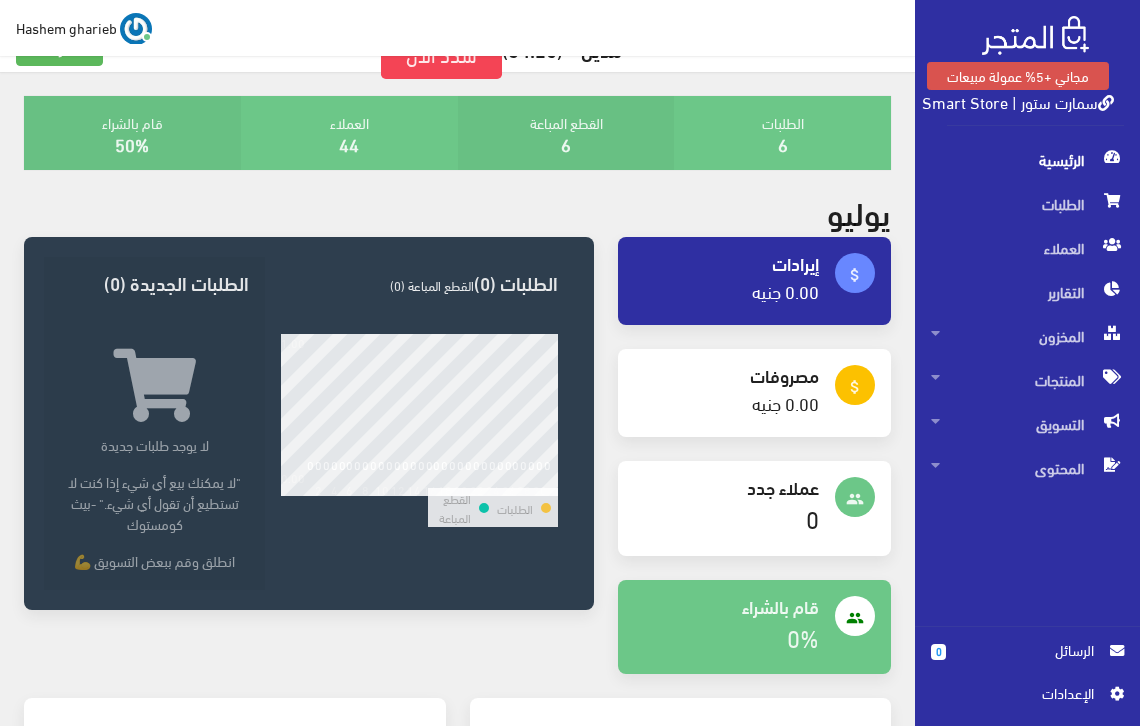 scroll, scrollTop: 0, scrollLeft: 0, axis: both 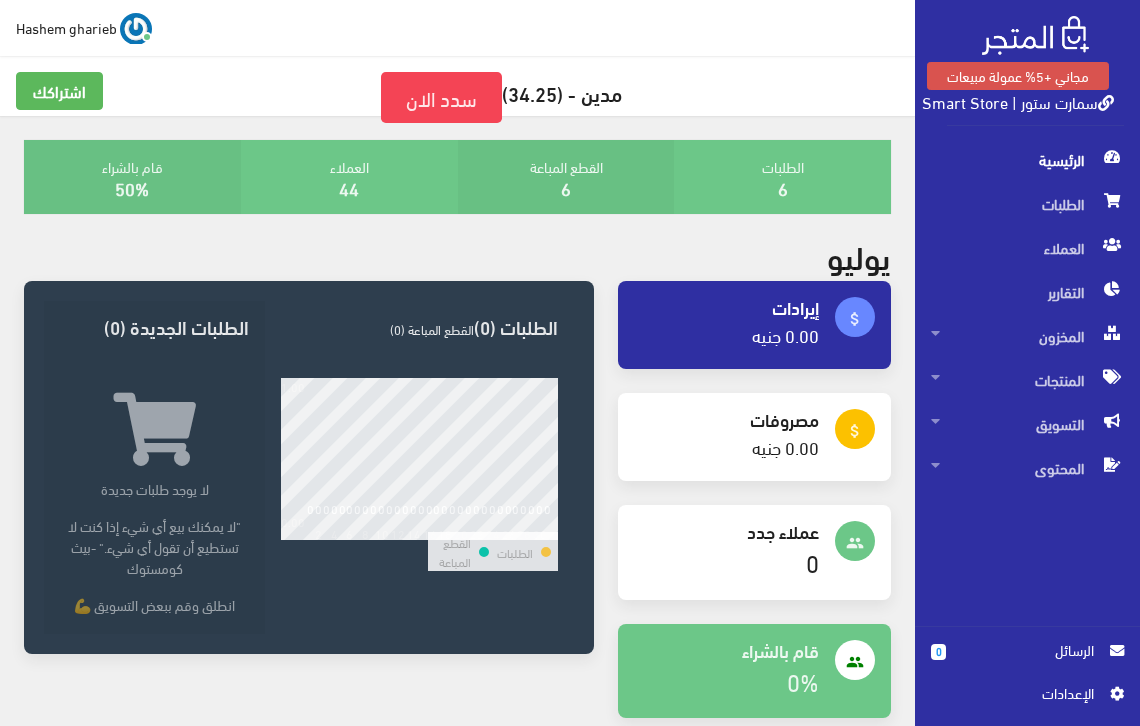 click on "الرئيسية" at bounding box center [1027, 160] 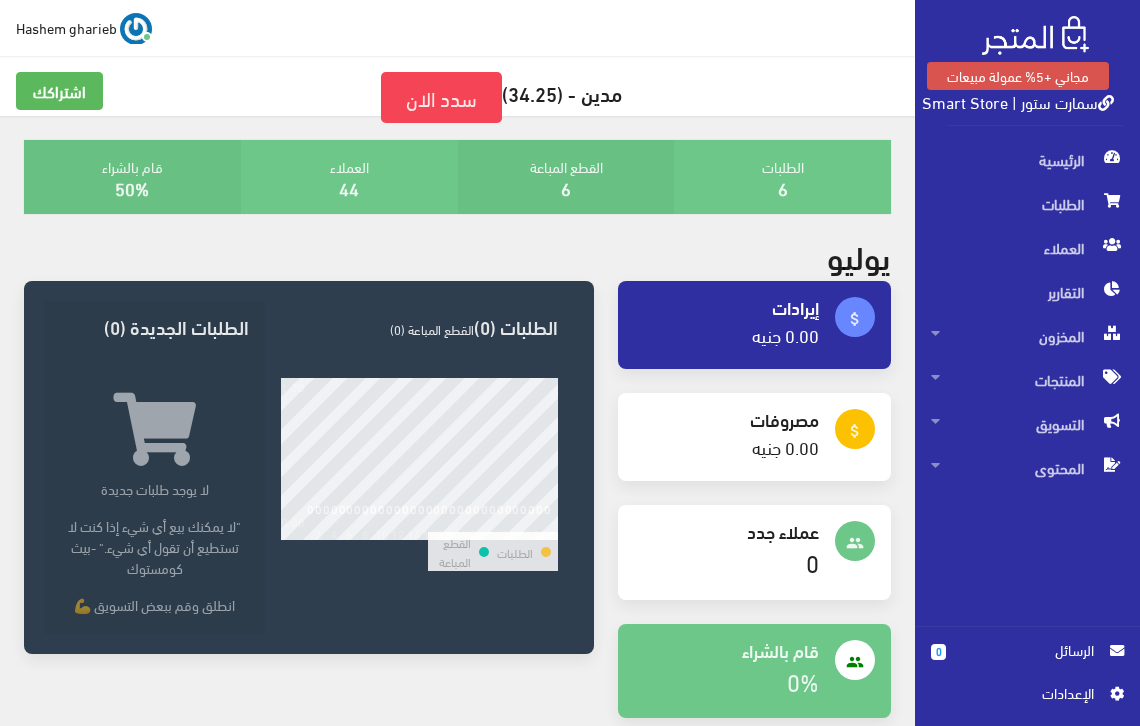 click on "اﻹعدادات" at bounding box center (1020, 693) 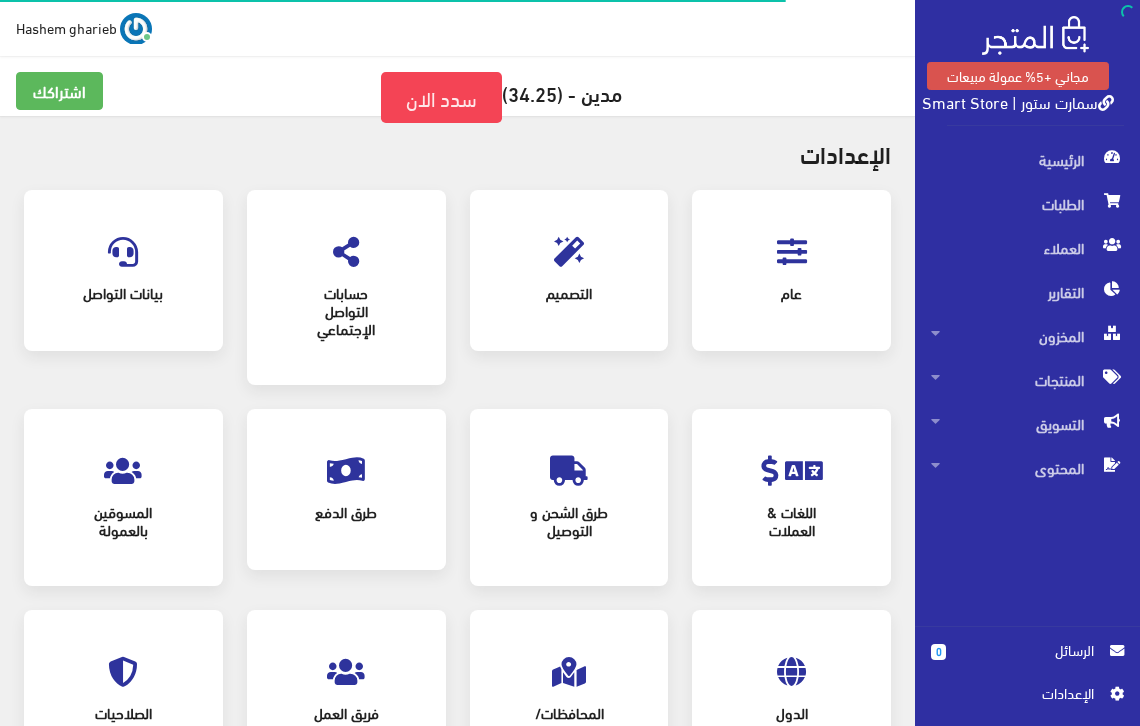 scroll, scrollTop: 0, scrollLeft: 0, axis: both 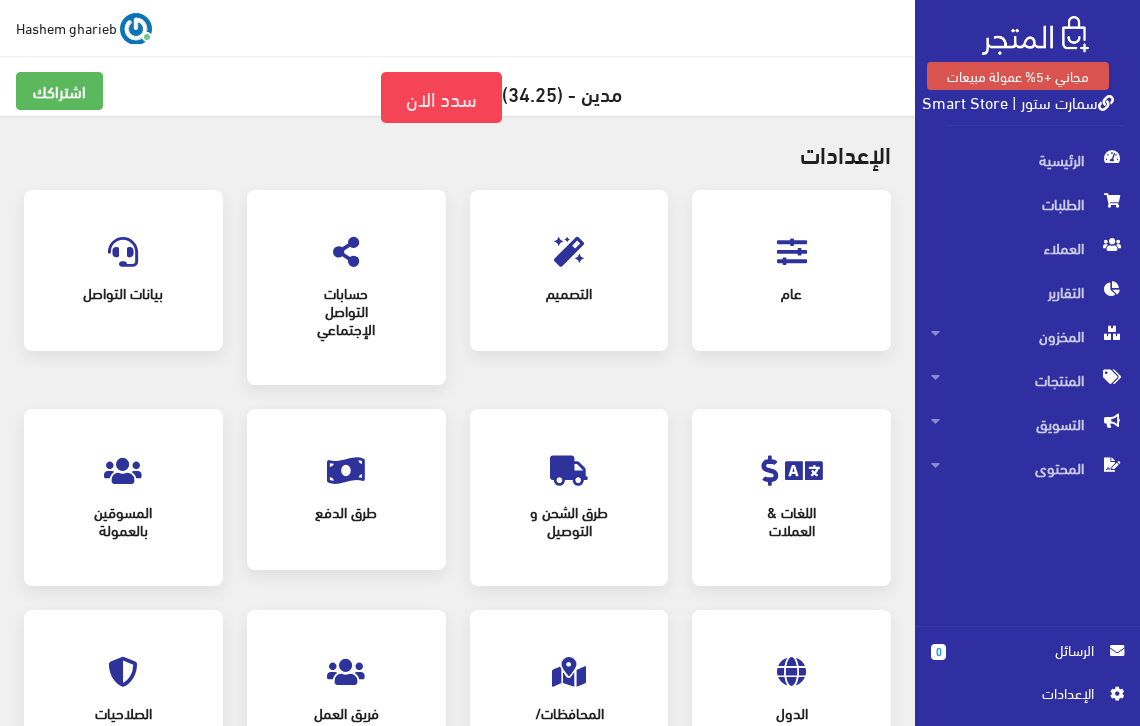 click at bounding box center [792, 252] 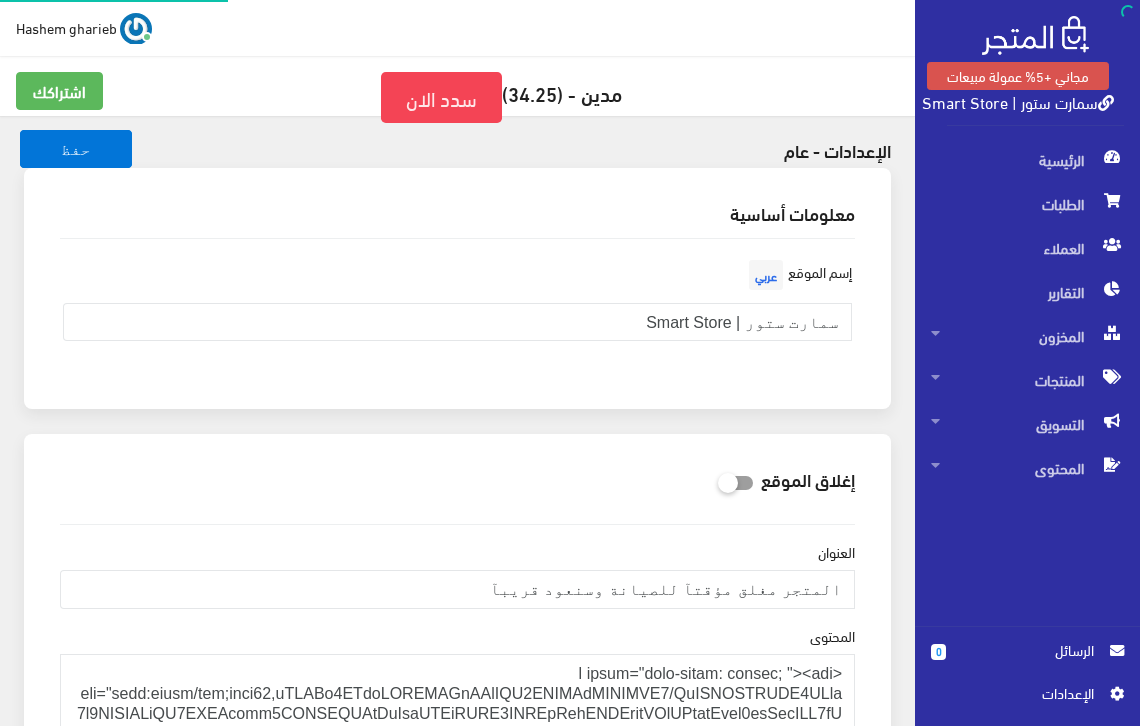 scroll, scrollTop: 0, scrollLeft: 0, axis: both 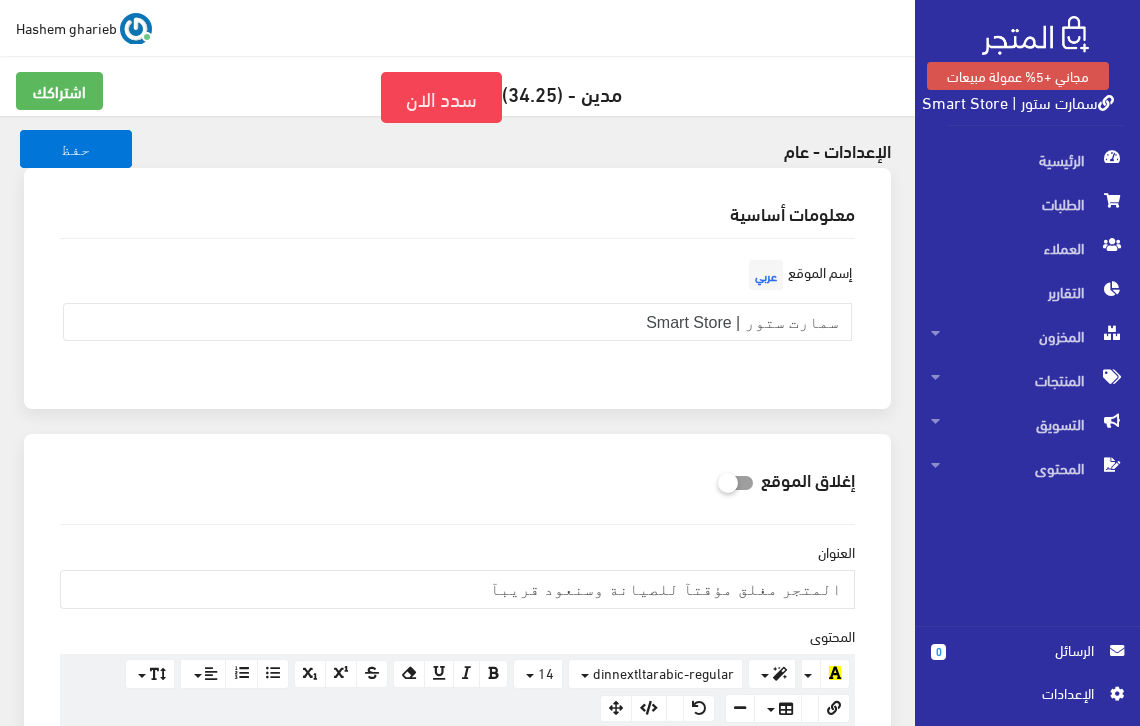 drag, startPoint x: 784, startPoint y: 275, endPoint x: 853, endPoint y: 274, distance: 69.00725 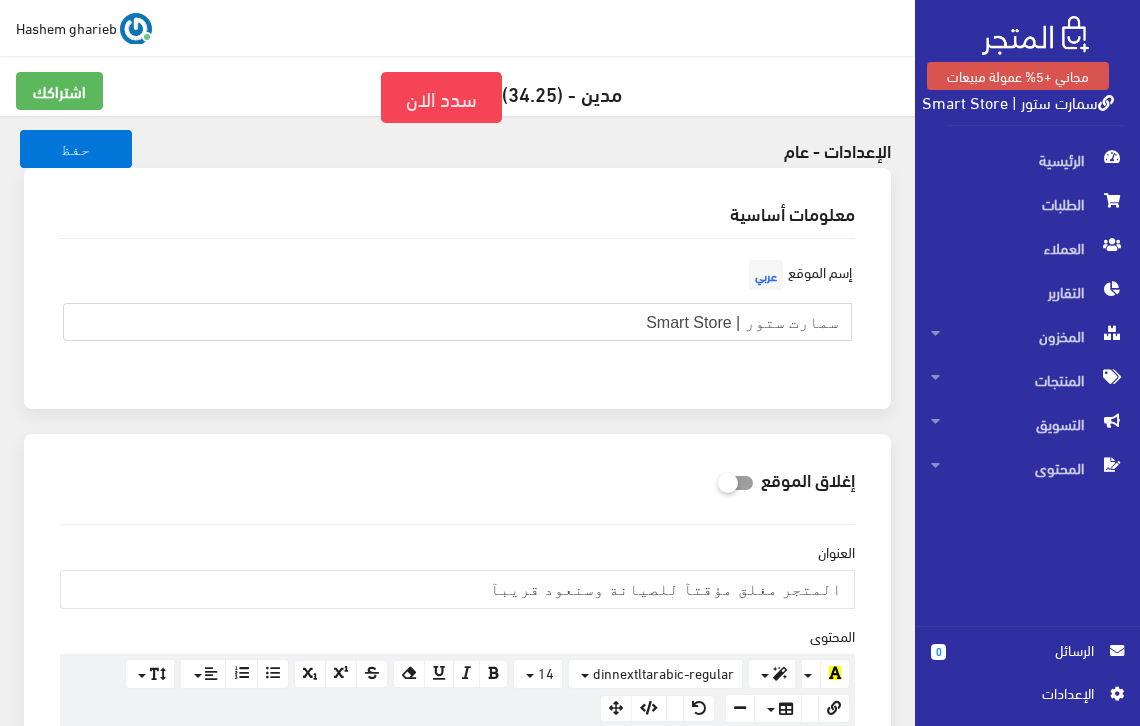 drag, startPoint x: 633, startPoint y: 320, endPoint x: 871, endPoint y: 310, distance: 238.20999 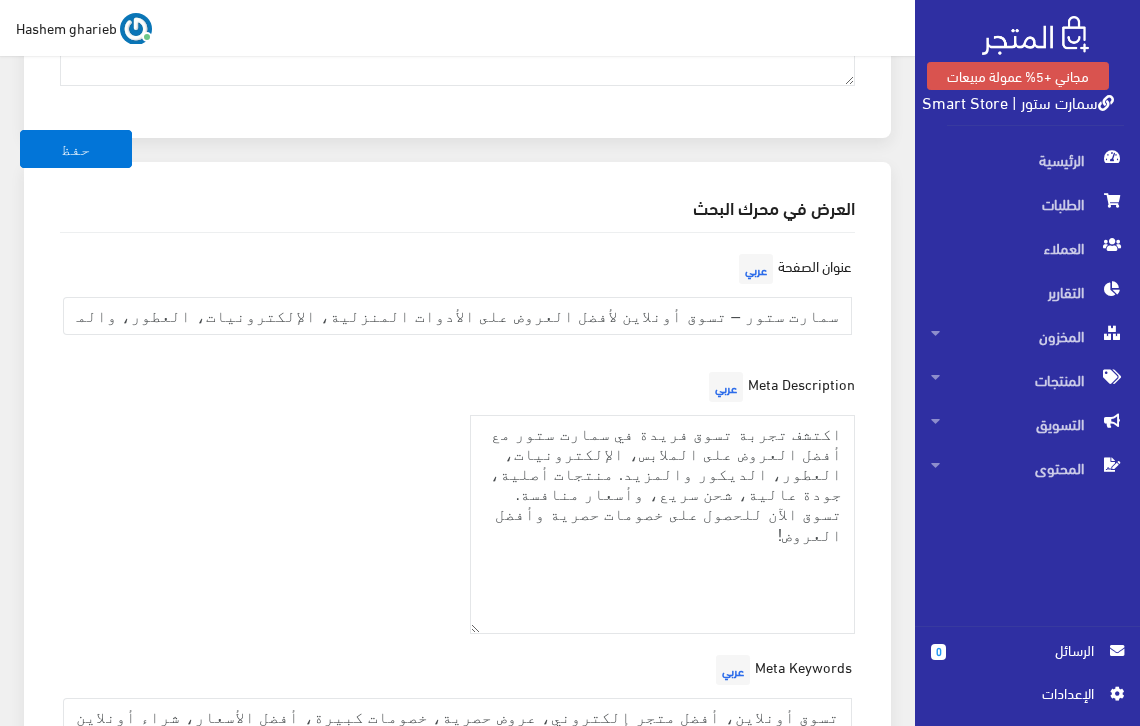 scroll, scrollTop: 3307, scrollLeft: 0, axis: vertical 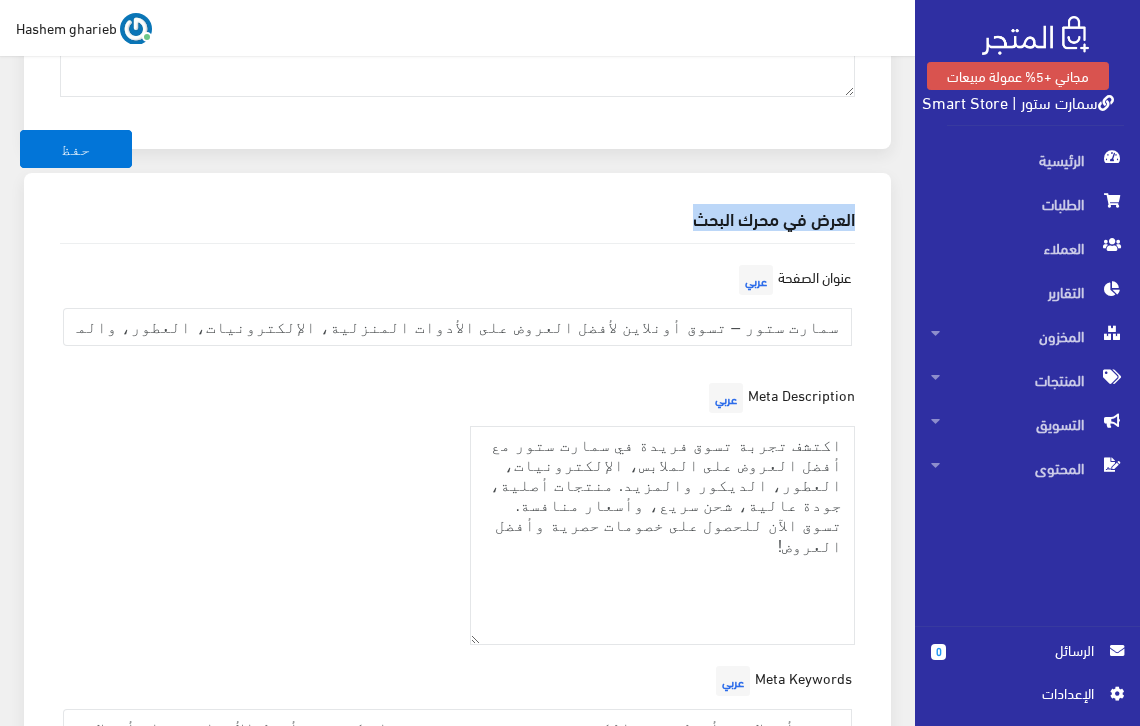drag, startPoint x: 670, startPoint y: 211, endPoint x: 876, endPoint y: 216, distance: 206.06067 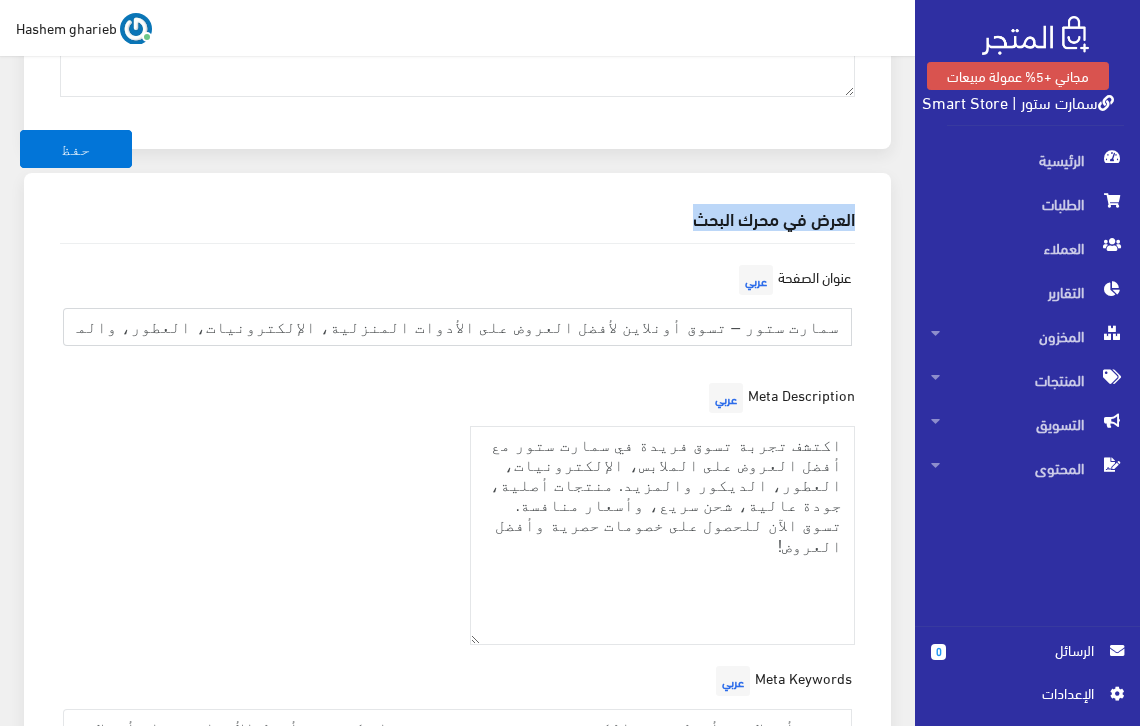 click on "سمارت ستور – تسوق أونلاين لأفضل العروض على الأدوات المنزلية، الإلكترونيات، العطور، والمزيد!" at bounding box center [457, 327] 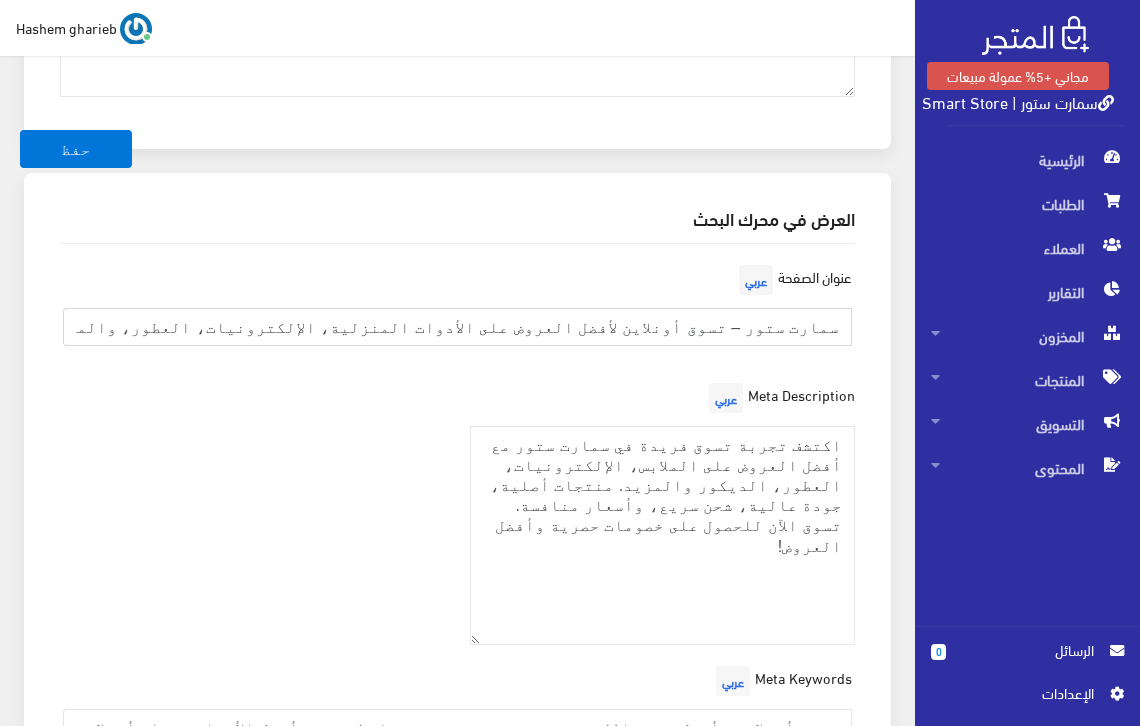 click on "سمارت ستور – تسوق أونلاين لأفضل العروض على الأدوات المنزلية، الإلكترونيات، العطور، والمزيد!" at bounding box center (457, 327) 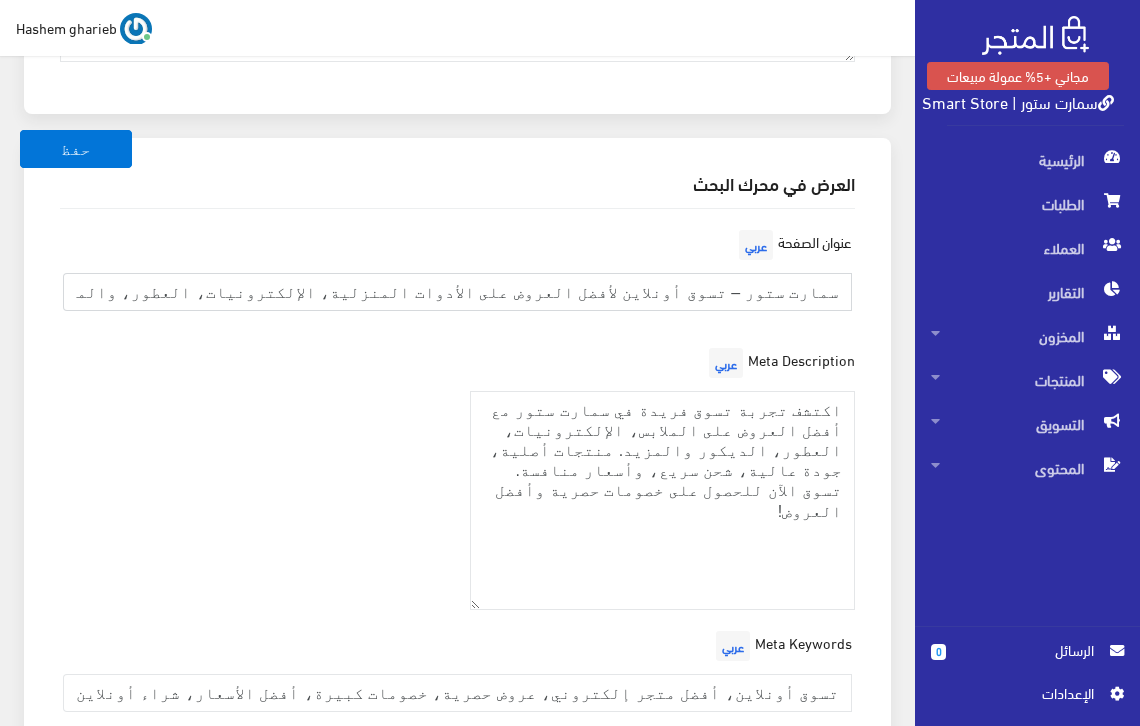 scroll, scrollTop: 3374, scrollLeft: 0, axis: vertical 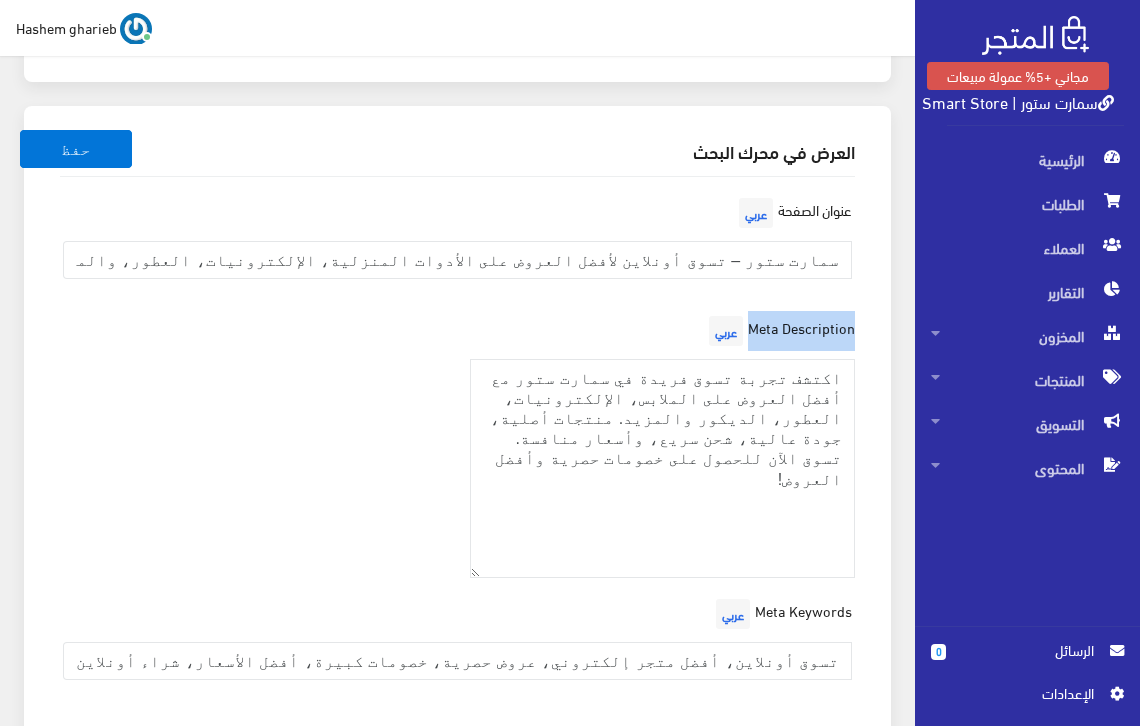 drag, startPoint x: 749, startPoint y: 322, endPoint x: 858, endPoint y: 325, distance: 109.041275 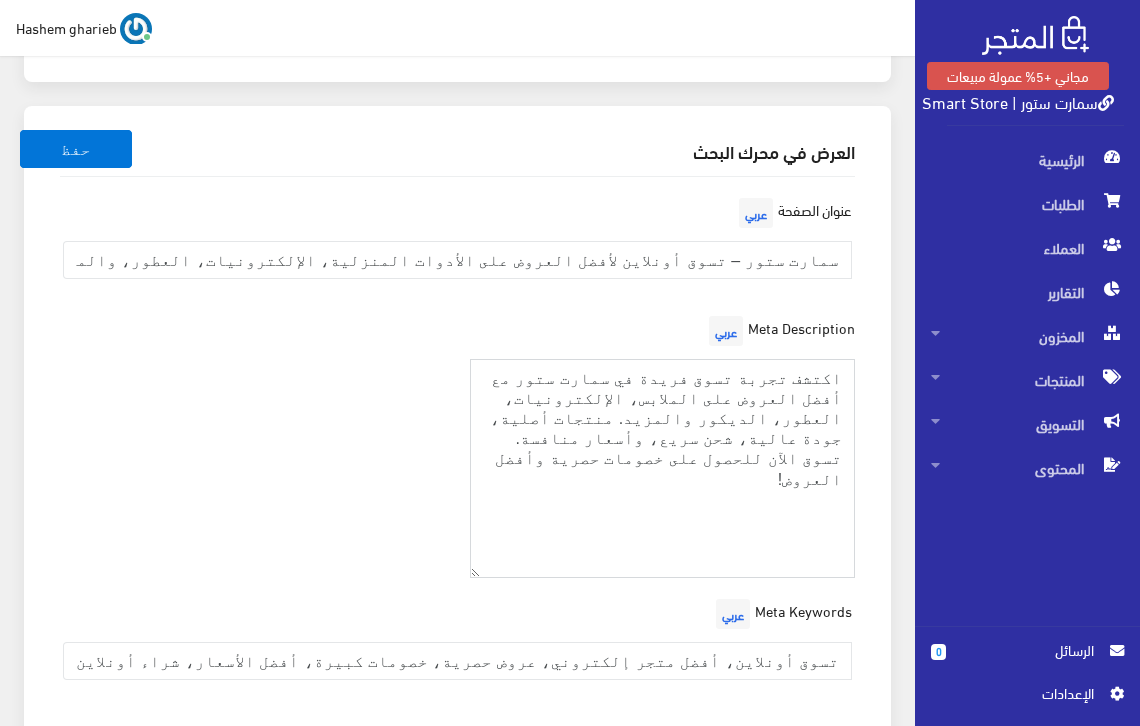drag, startPoint x: 639, startPoint y: 466, endPoint x: 877, endPoint y: 339, distance: 269.7647 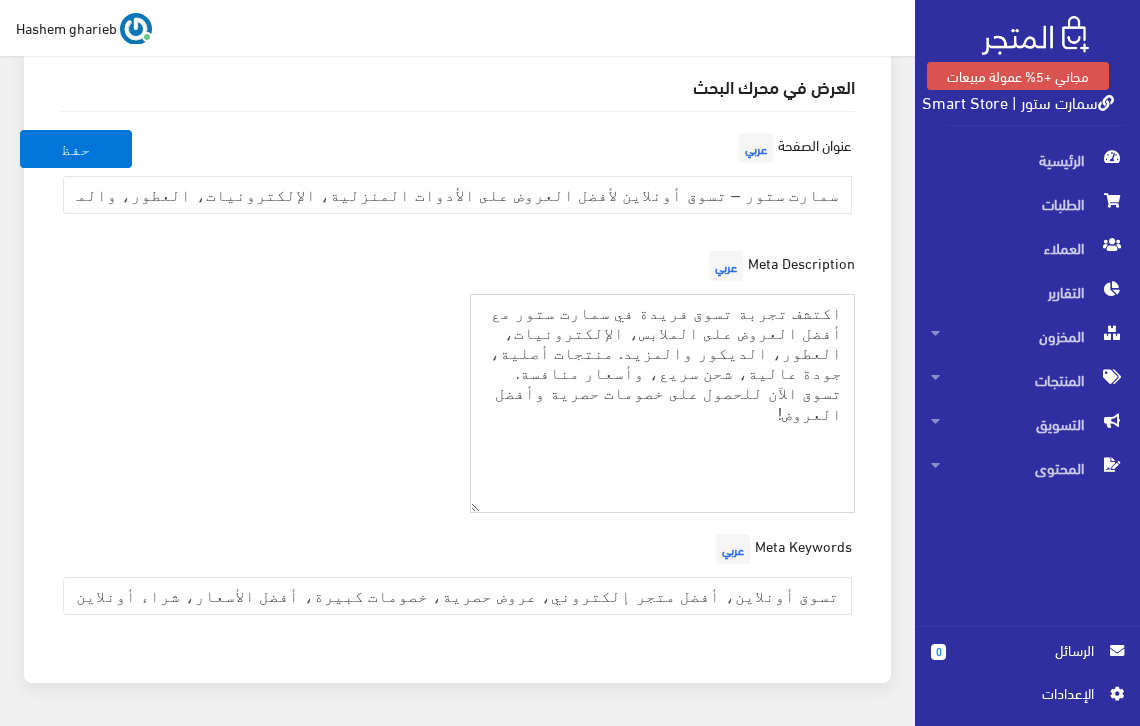scroll, scrollTop: 3507, scrollLeft: 0, axis: vertical 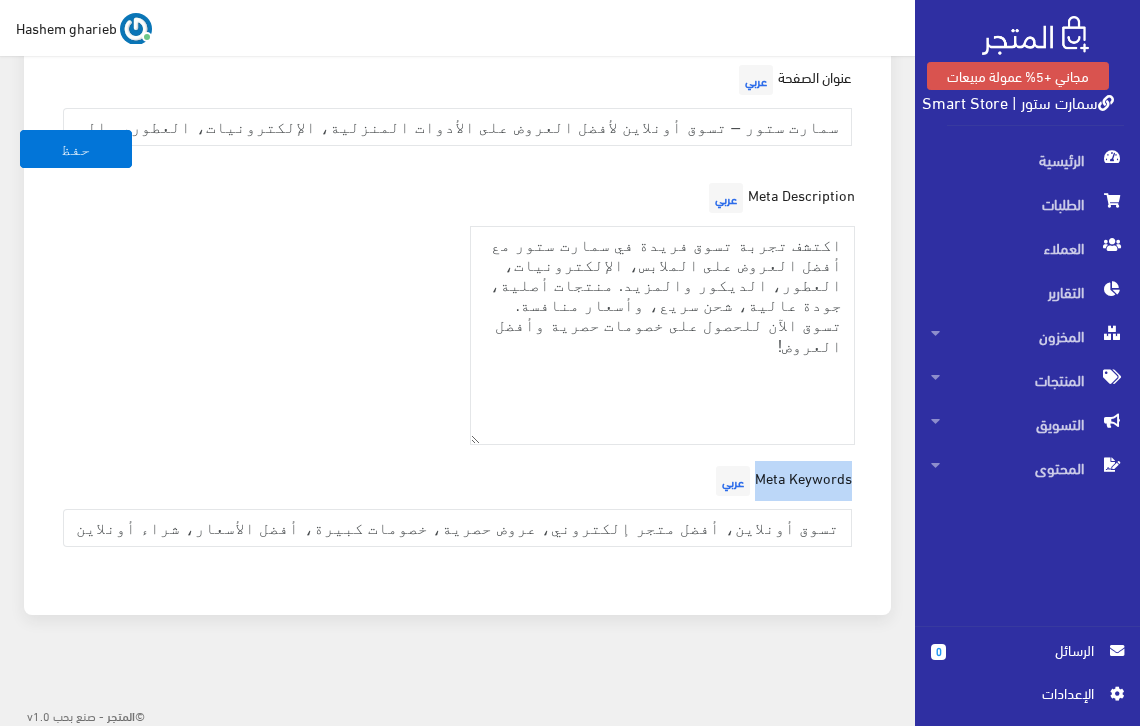 drag, startPoint x: 756, startPoint y: 474, endPoint x: 857, endPoint y: 474, distance: 101 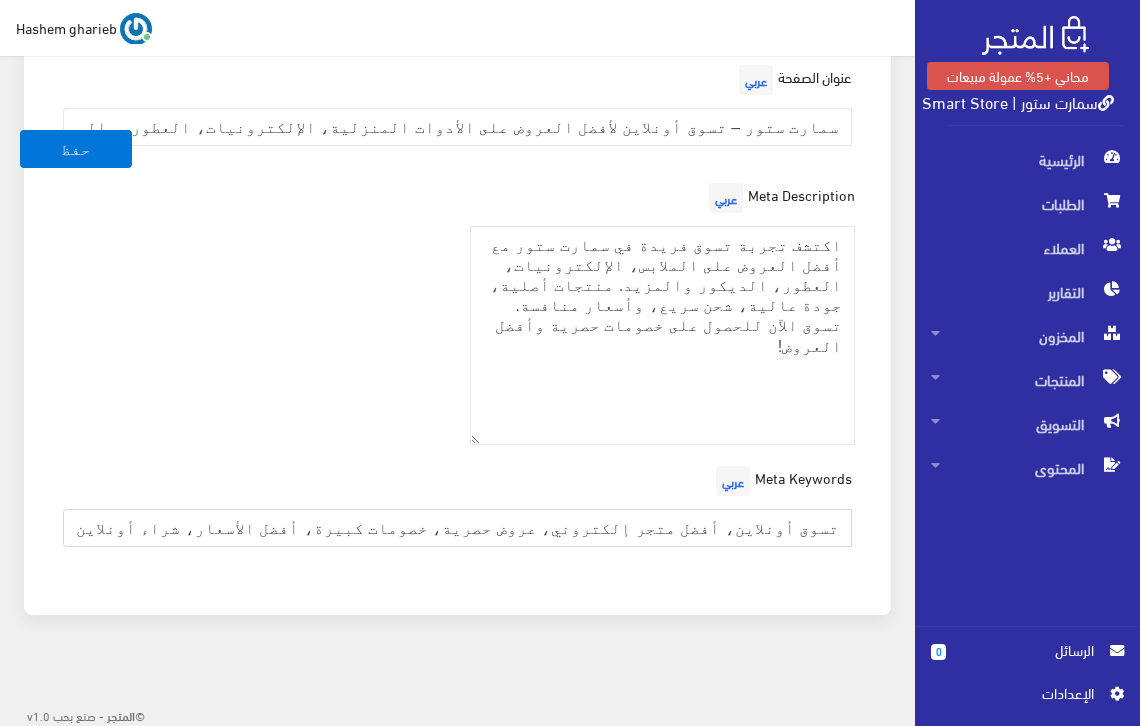 click on "تسوق أونلاين، أفضل متجر إلكتروني، عروض حصرية، خصومات كبيرة، أفضل الأسعار، شراء أونلاين، منتجات أصلية، شحن سريع، ملابس رجالي، ملابس نسائي، ملابس أطفال، أحذية رياضية، أحذية رسمية، إلكترونيات حديثة، هواتف ذكية، أجهزة لاب توب، أدوات منزلية ذكية، عطور أصلية، عطور فاخرة، ديكورات منزلية، صيحات الموضة، أفضل موقع تسوق إلكتروني، متجر شامل، تسوق ملابس أونلاين، شراء إلكترونيات بأفضل الأسعار، عروض المنتجات المنزلية، العطور الفاخرة بأرخص الأسعار، ديكورات منزلية أنيقة، هواتف ذكية بأسعار تنافسية." at bounding box center [457, 528] 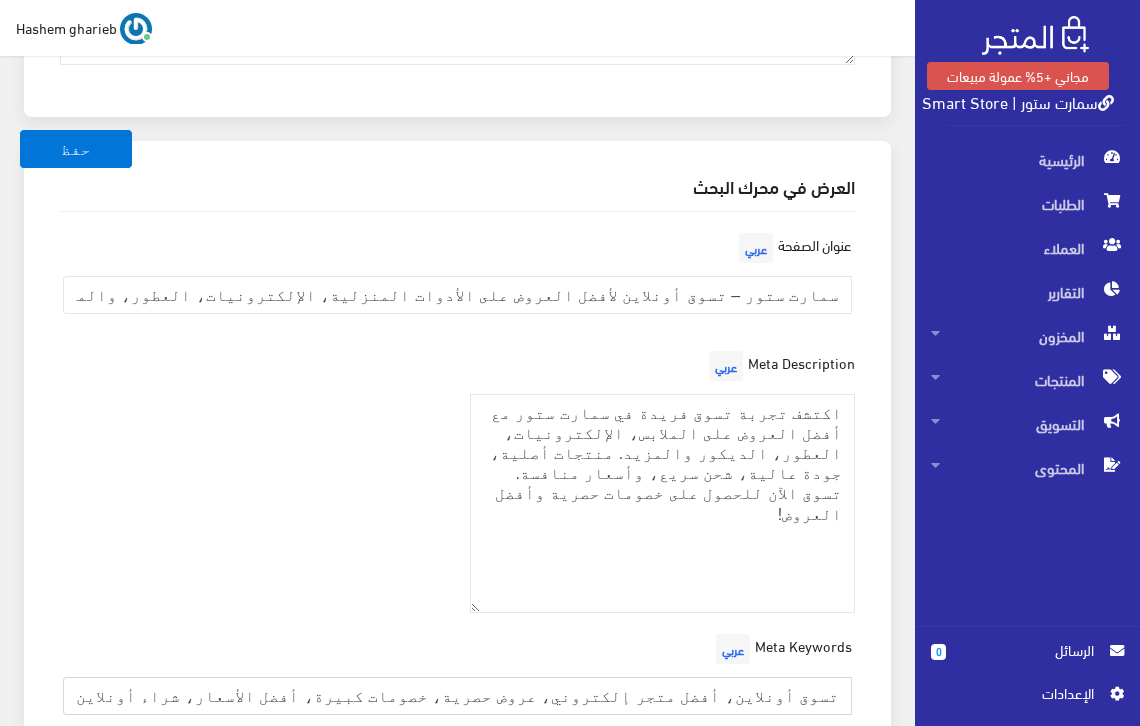 scroll, scrollTop: 3307, scrollLeft: 0, axis: vertical 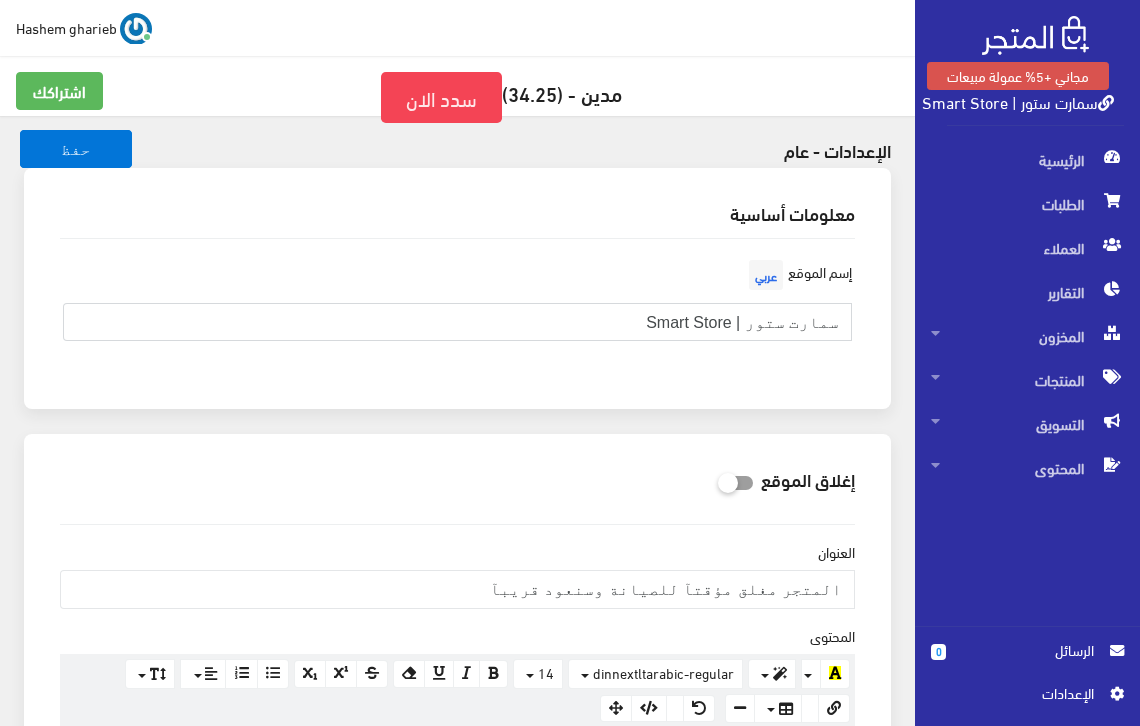 drag, startPoint x: 556, startPoint y: 317, endPoint x: 873, endPoint y: 313, distance: 317.02524 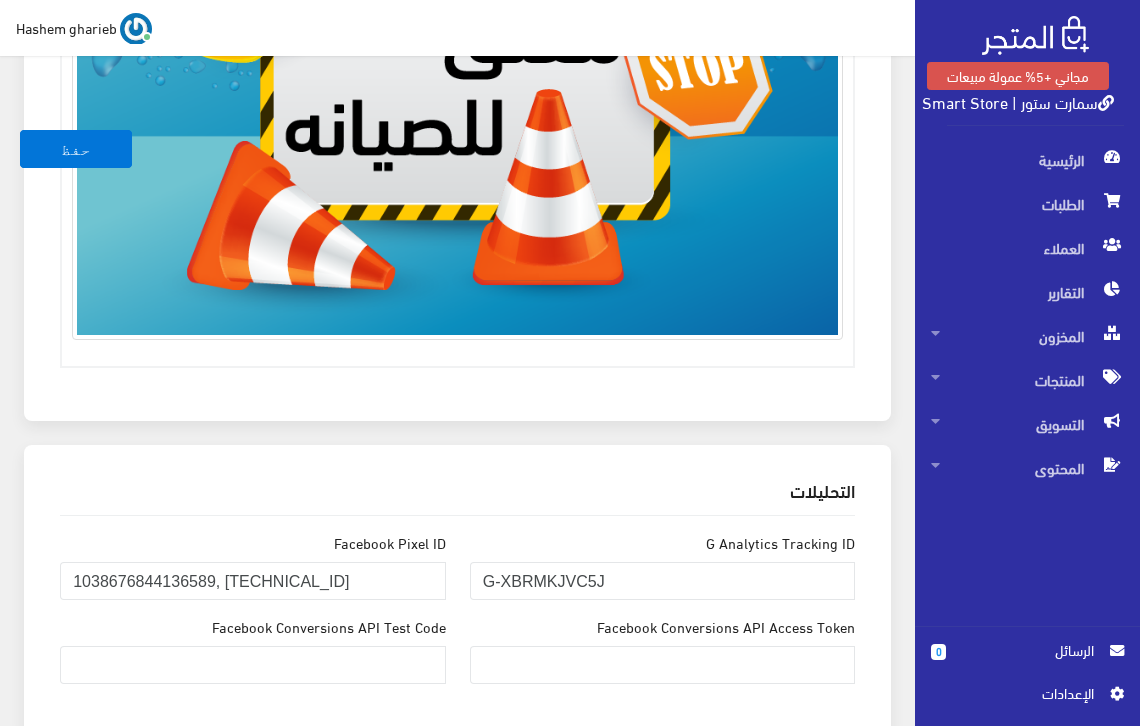 scroll, scrollTop: 1267, scrollLeft: 0, axis: vertical 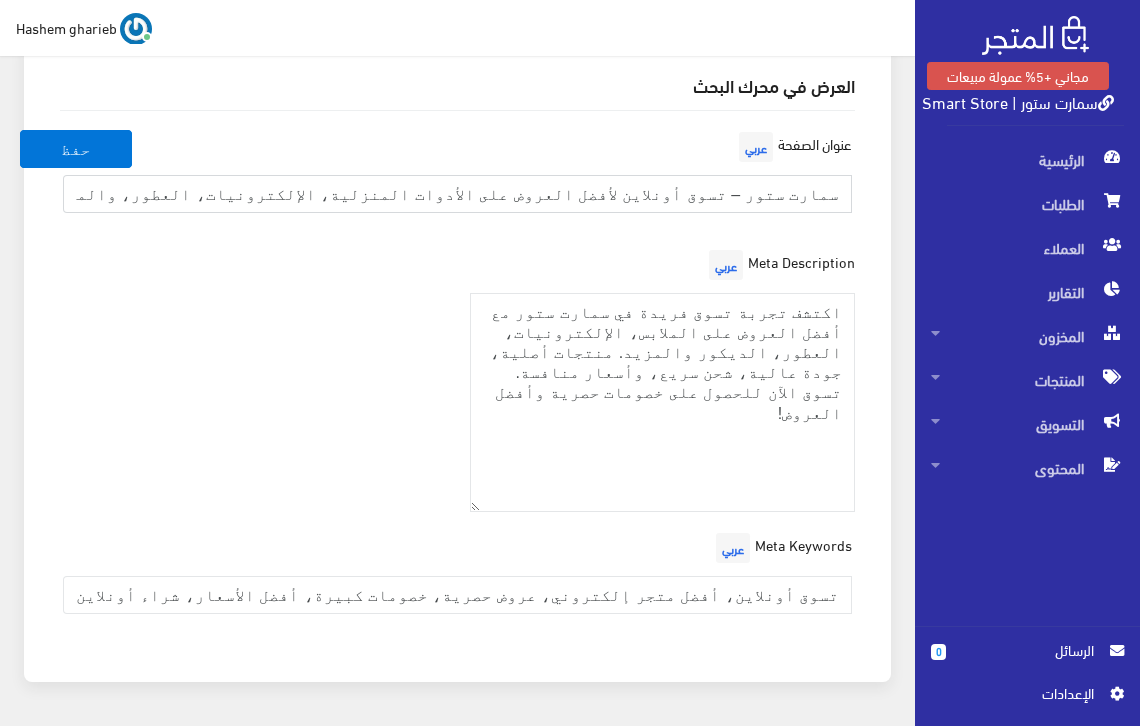 click on "سمارت ستور – تسوق أونلاين لأفضل العروض على الأدوات المنزلية، الإلكترونيات، العطور، والمزيد!" at bounding box center (457, 194) 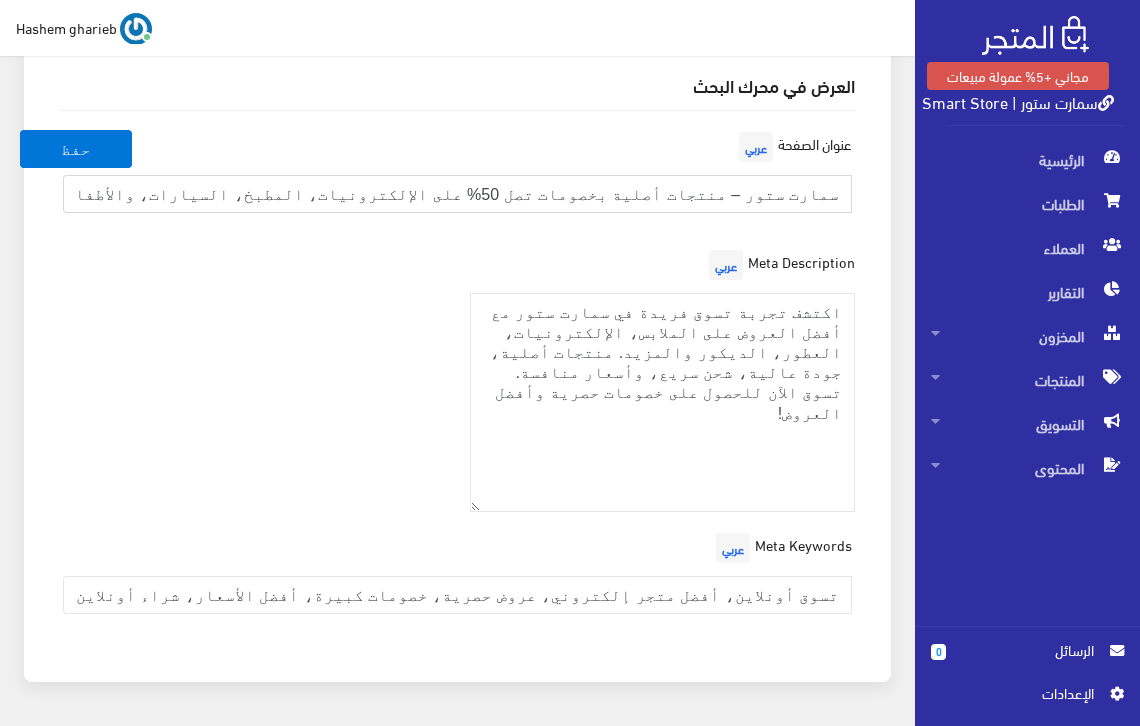 click on "سمارت ستور – منتجات أصلية بخصومات تصل 50% على الإلكترونيات، المطبخ، السيارات، والأطفال" at bounding box center (457, 194) 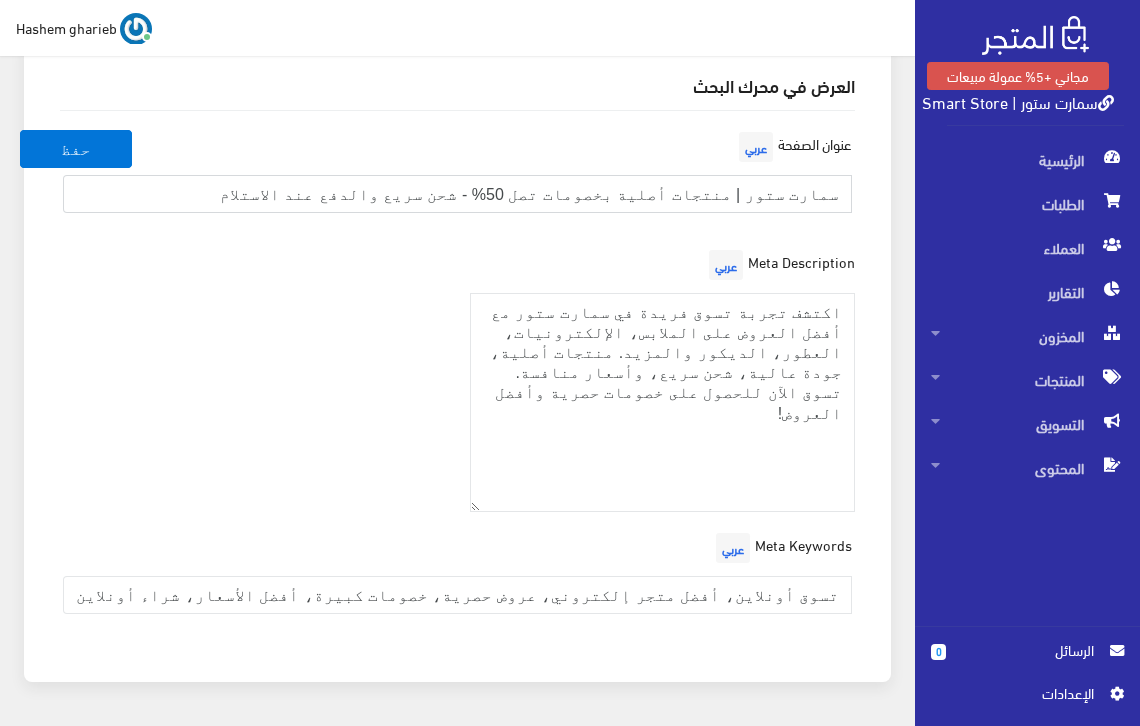 type on "سمارت ستور | منتجات أصلية بخصومات تصل 50% - شحن سريع والدفع عند الاستلام" 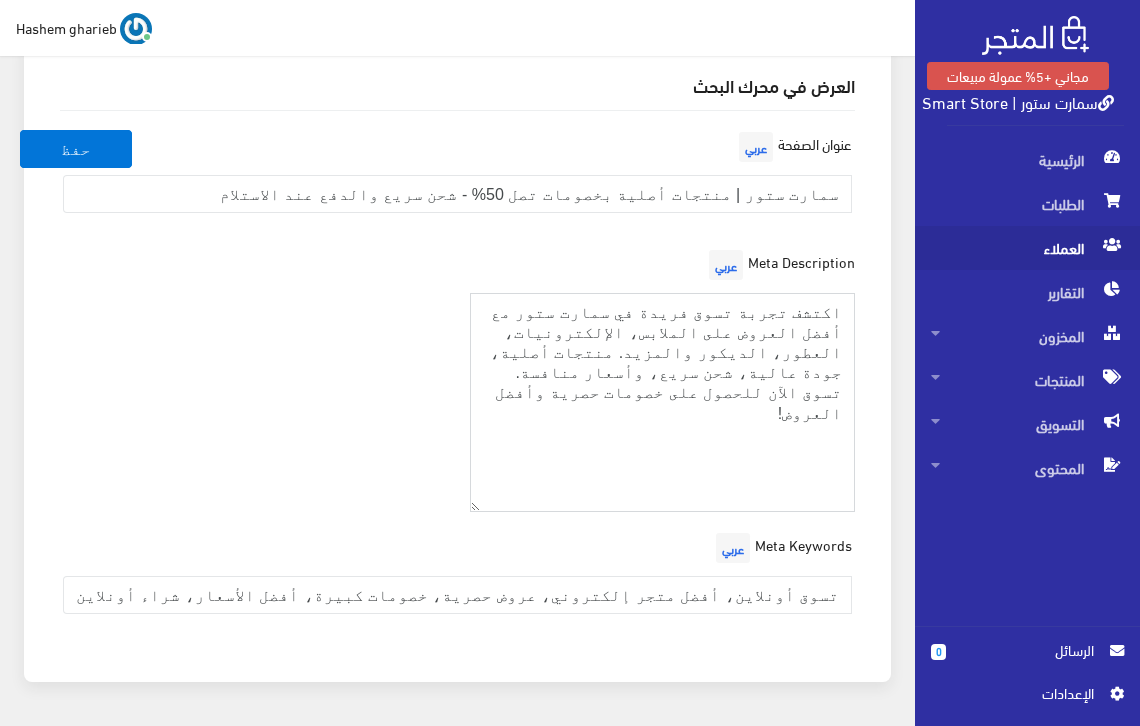 drag, startPoint x: 644, startPoint y: 416, endPoint x: 924, endPoint y: 249, distance: 326.01993 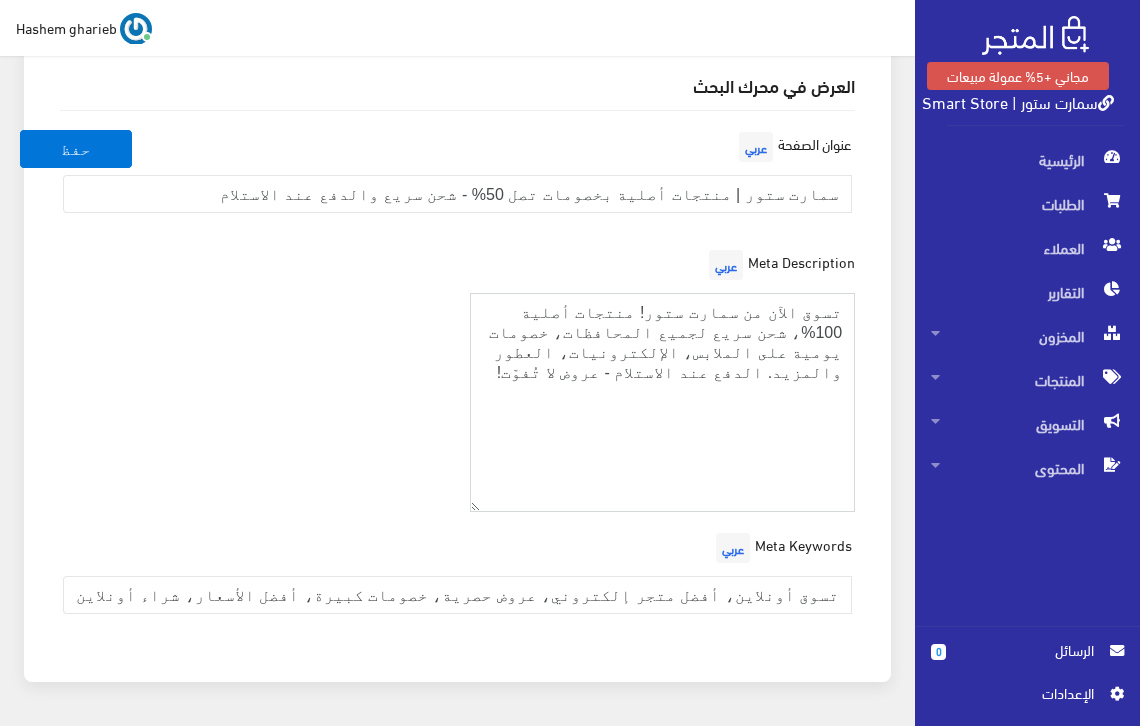 type on "تسوق الآن من سمارت ستور! منتجات أصلية 100%، شحن سريع لجميع المحافظات، خصومات يومية على الملابس، الإلكترونيات، العطور والمزيد. الدفع عند الاستلام - عروض لا تُفوّت!" 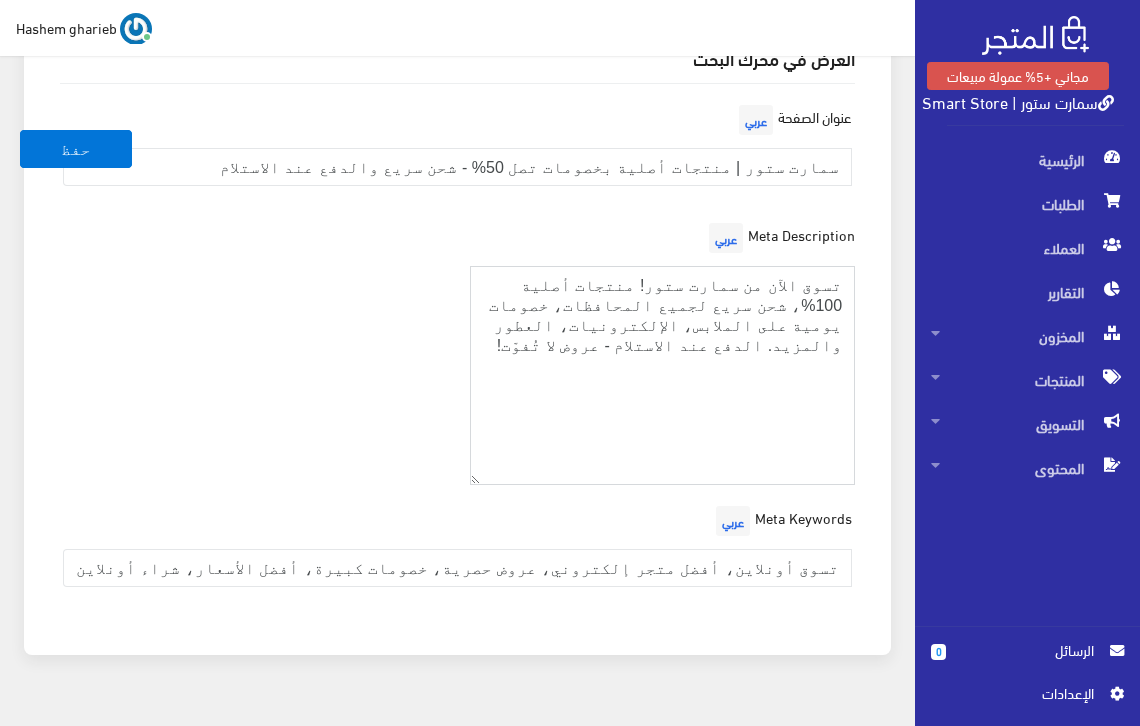 scroll, scrollTop: 3507, scrollLeft: 0, axis: vertical 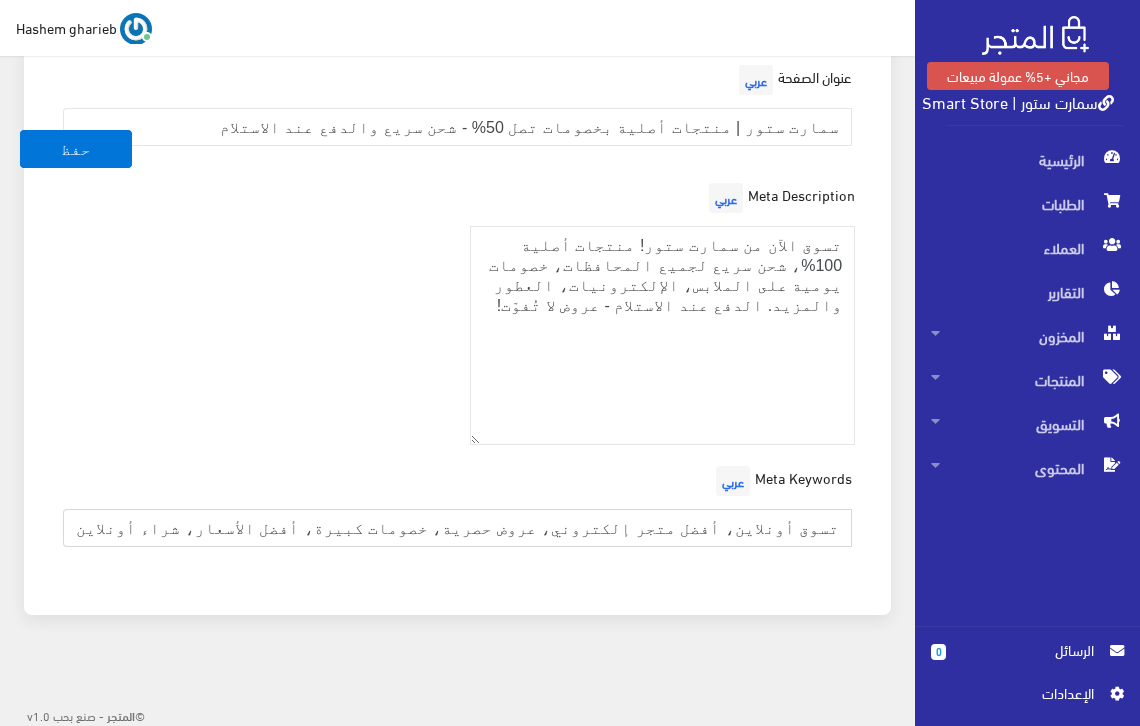 click on "تسوق أونلاين، أفضل متجر إلكتروني، عروض حصرية، خصومات كبيرة، أفضل الأسعار، شراء أونلاين، منتجات أصلية، شحن سريع، ملابس رجالي، ملابس نسائي، ملابس أطفال، أحذية رياضية، أحذية رسمية، إلكترونيات حديثة، هواتف ذكية، أجهزة لاب توب، أدوات منزلية ذكية، عطور أصلية، عطور فاخرة، ديكورات منزلية، صيحات الموضة، أفضل موقع تسوق إلكتروني، متجر شامل، تسوق ملابس أونلاين، شراء إلكترونيات بأفضل الأسعار، عروض المنتجات المنزلية، العطور الفاخرة بأرخص الأسعار، ديكورات منزلية أنيقة، هواتف ذكية بأسعار تنافسية." at bounding box center [457, 528] 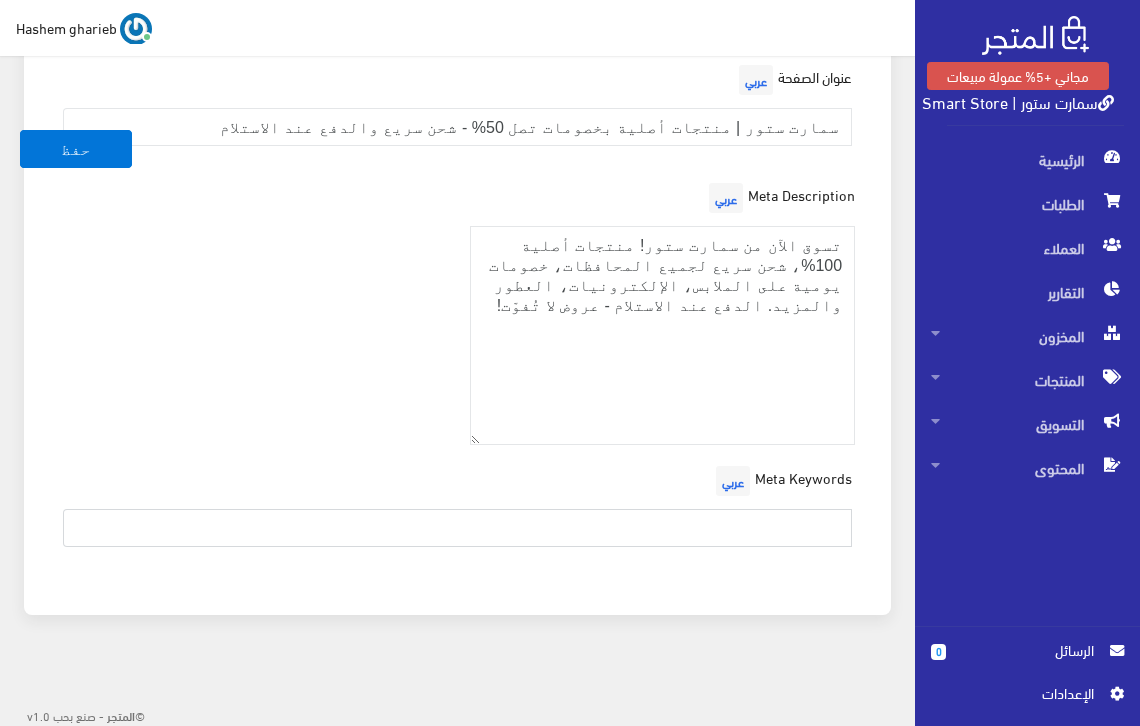 paste on "تسوق أونلاين، متجر إلكتروني، خصومات، عروض، ملابس رجالي، ملابس نسائي، عطور أصلية، أجهزة إلكترونية، شحن سريع، الدفع عند الاستلام" 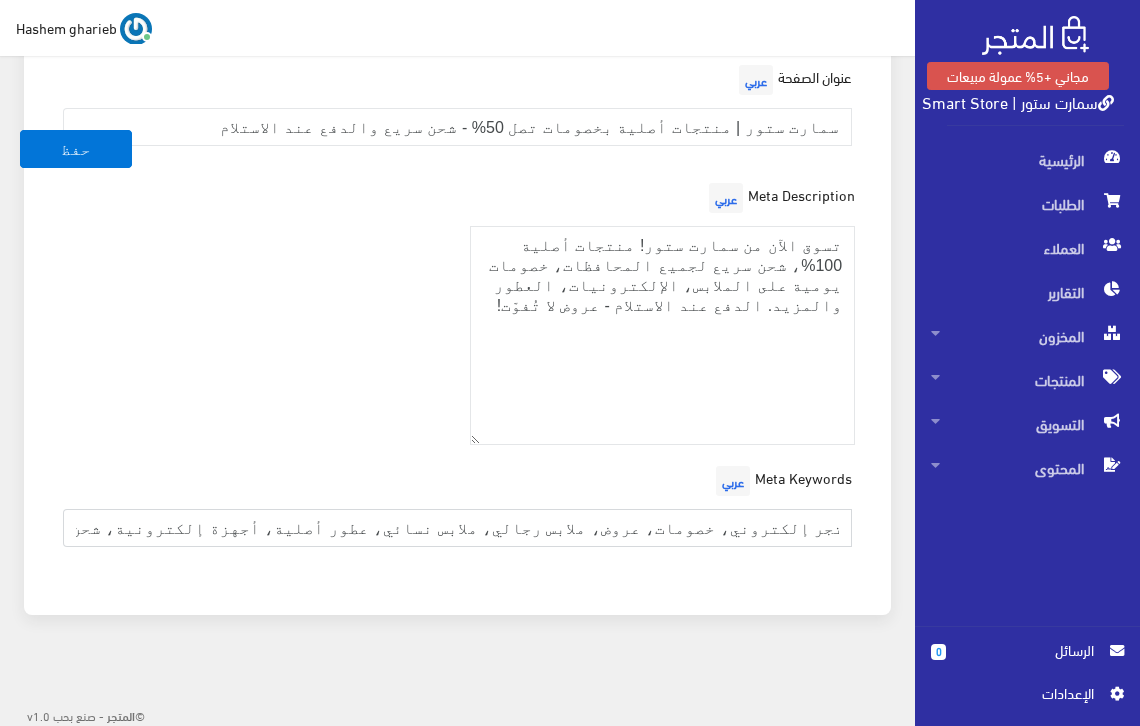 scroll, scrollTop: 0, scrollLeft: 0, axis: both 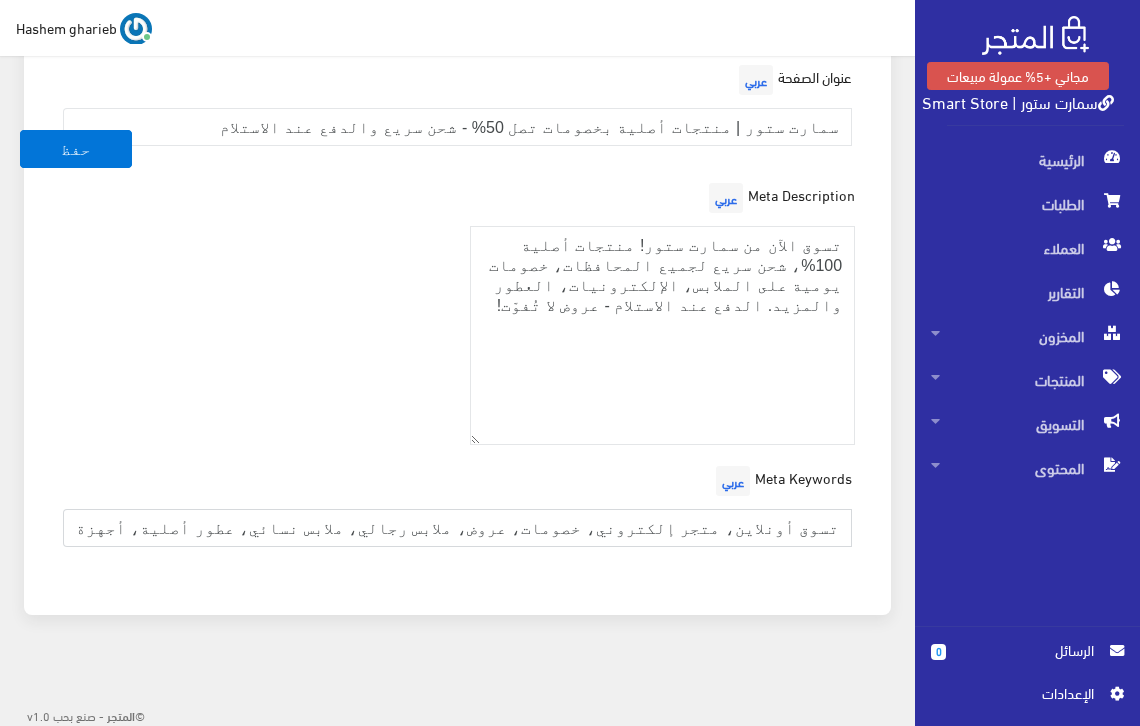 type on "تسوق أونلاين، متجر إلكتروني، خصومات، عروض، ملابس رجالي، ملابس نسائي، عطور أصلية، أجهزة إلكترونية، شحن سريع، الدفع عند الاستلام" 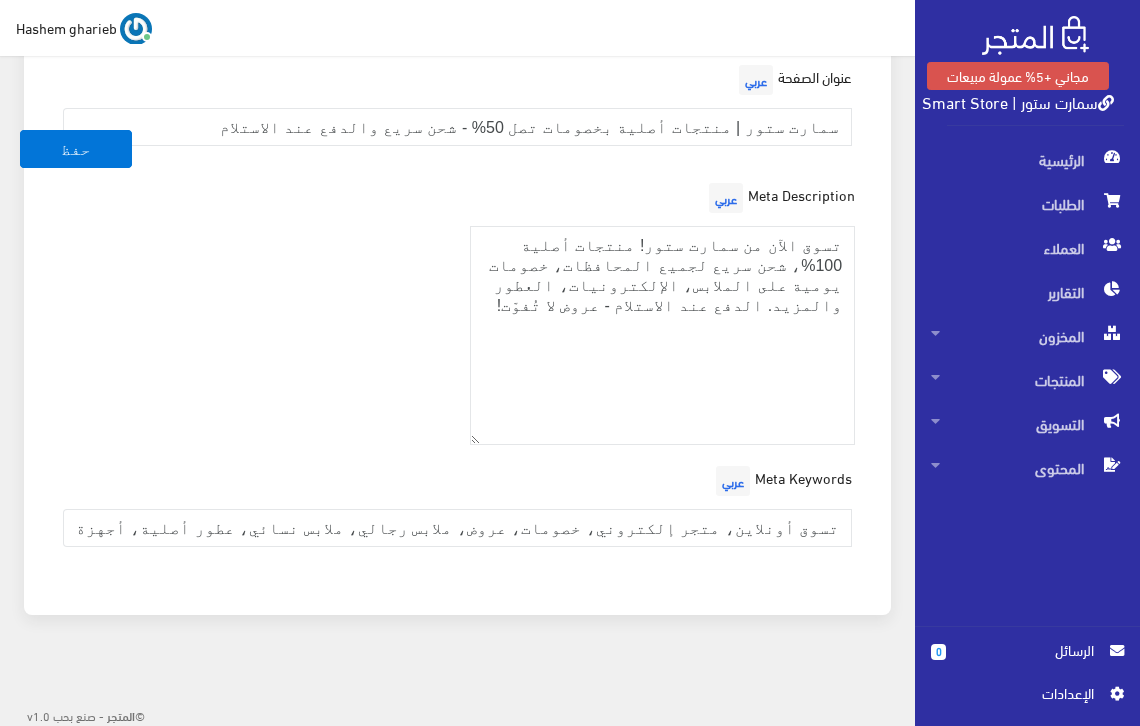 click on "Meta Description  عربي
اكتشف تجربة تسوق فريدة في سمارت ستور مع أفضل العروض على الملابس، الإلكترونيات، العطور، الديكور والمزيد. منتجات أصلية، جودة عالية، شحن سريع، وأسعار منافسة. تسوق الآن للحصول على خصومات حصرية وأفضل العروض!" at bounding box center [0, 0] 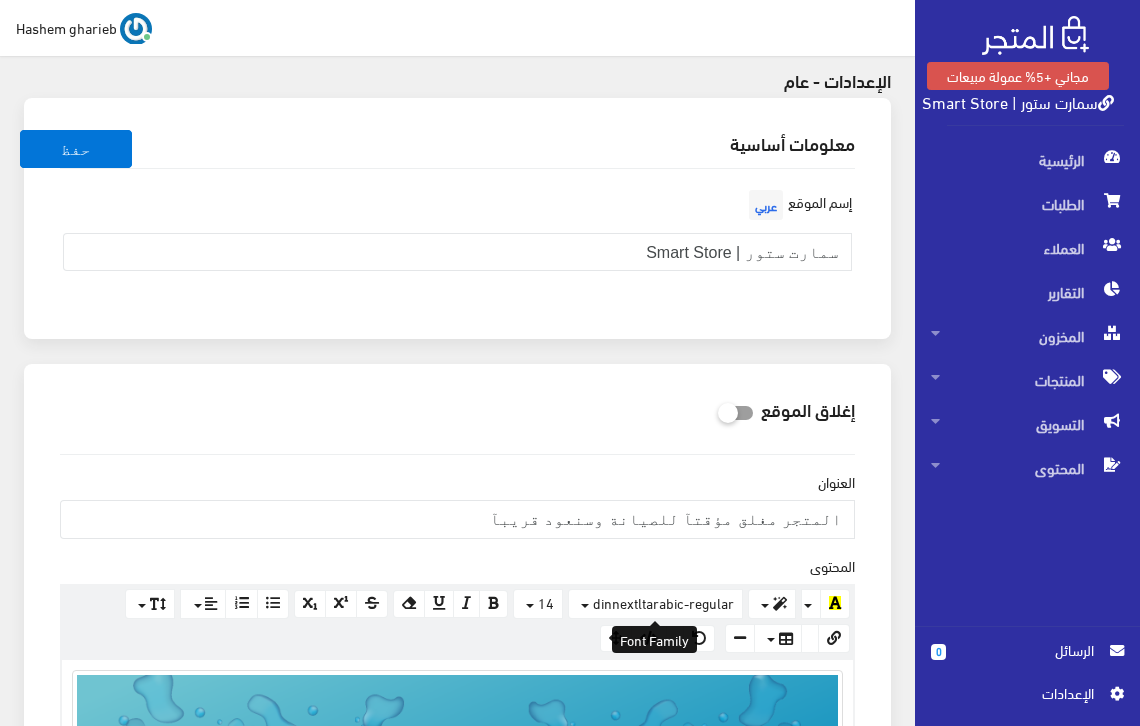 scroll, scrollTop: 0, scrollLeft: 0, axis: both 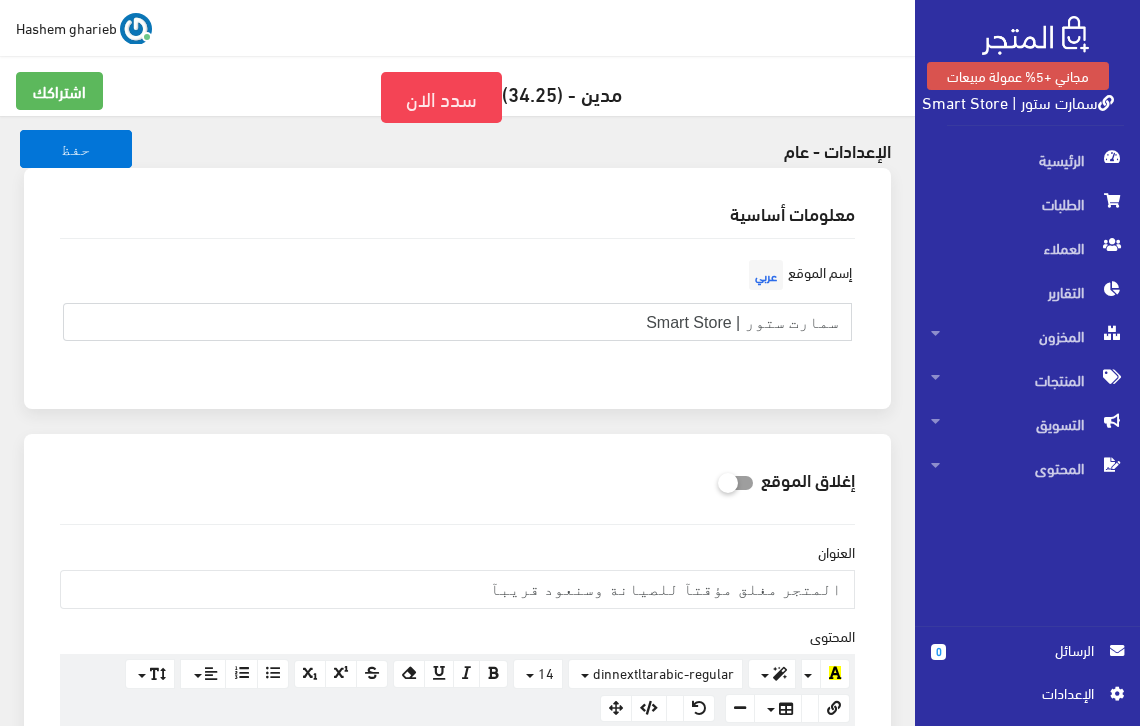 drag, startPoint x: 542, startPoint y: 314, endPoint x: 856, endPoint y: 340, distance: 315.0746 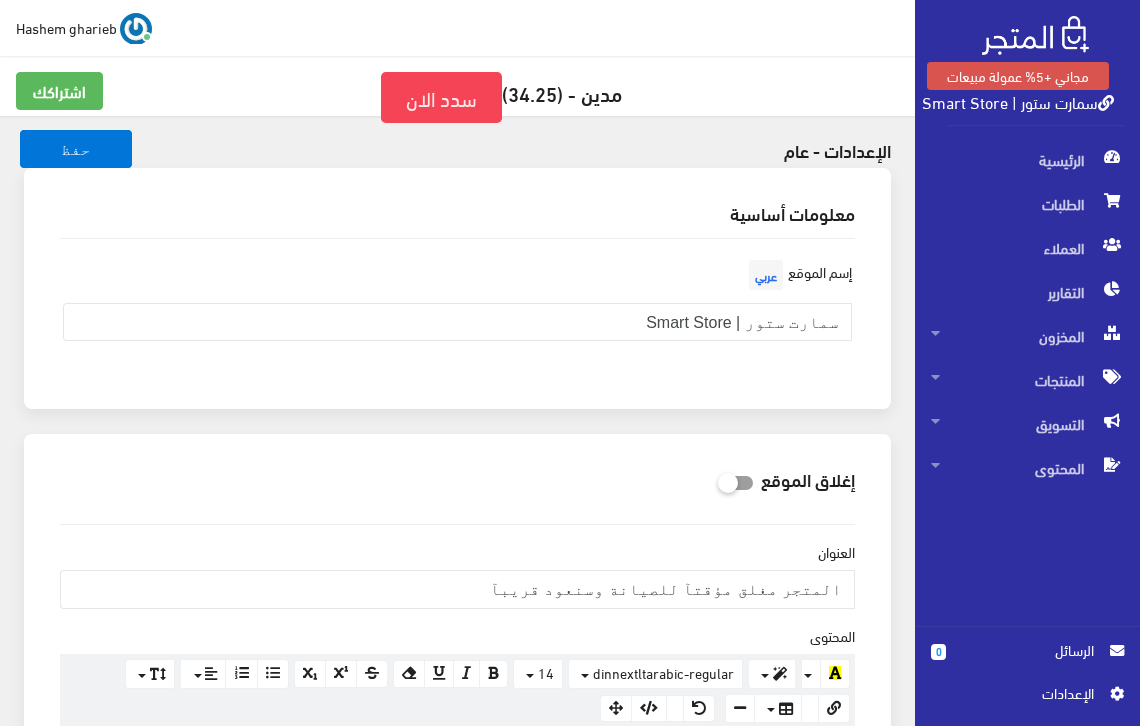 click on "إسم الموقع  عربي
سمارت ستور | Smart Store" at bounding box center (457, 314) 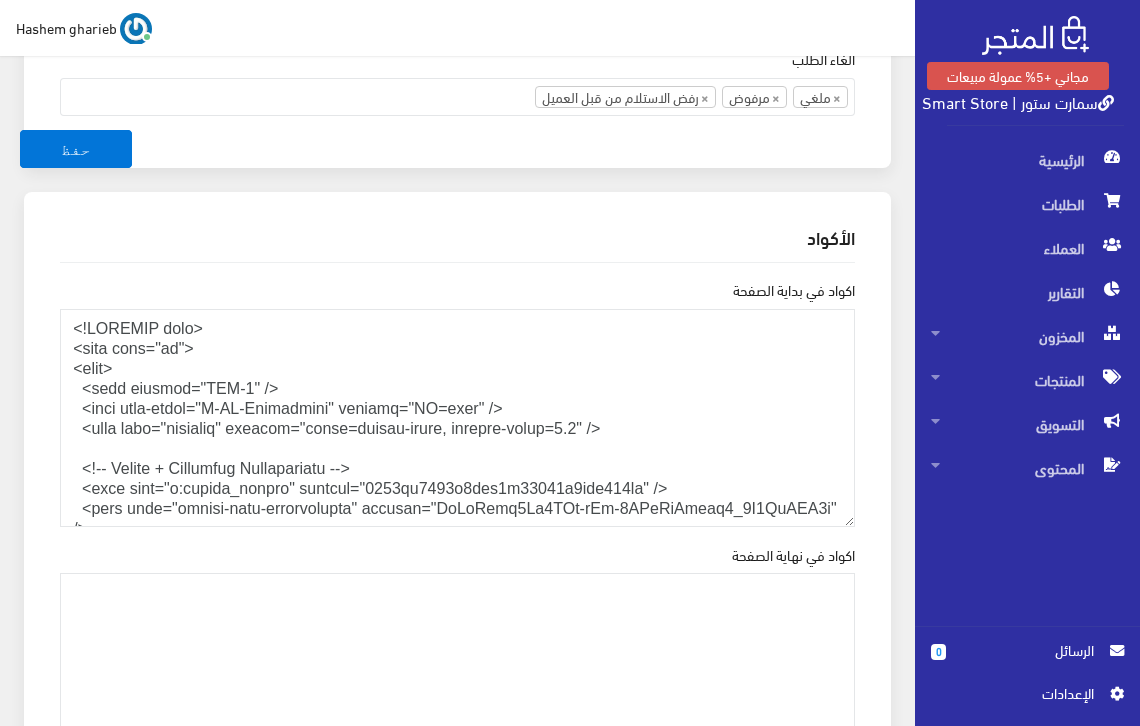 scroll, scrollTop: 2600, scrollLeft: 0, axis: vertical 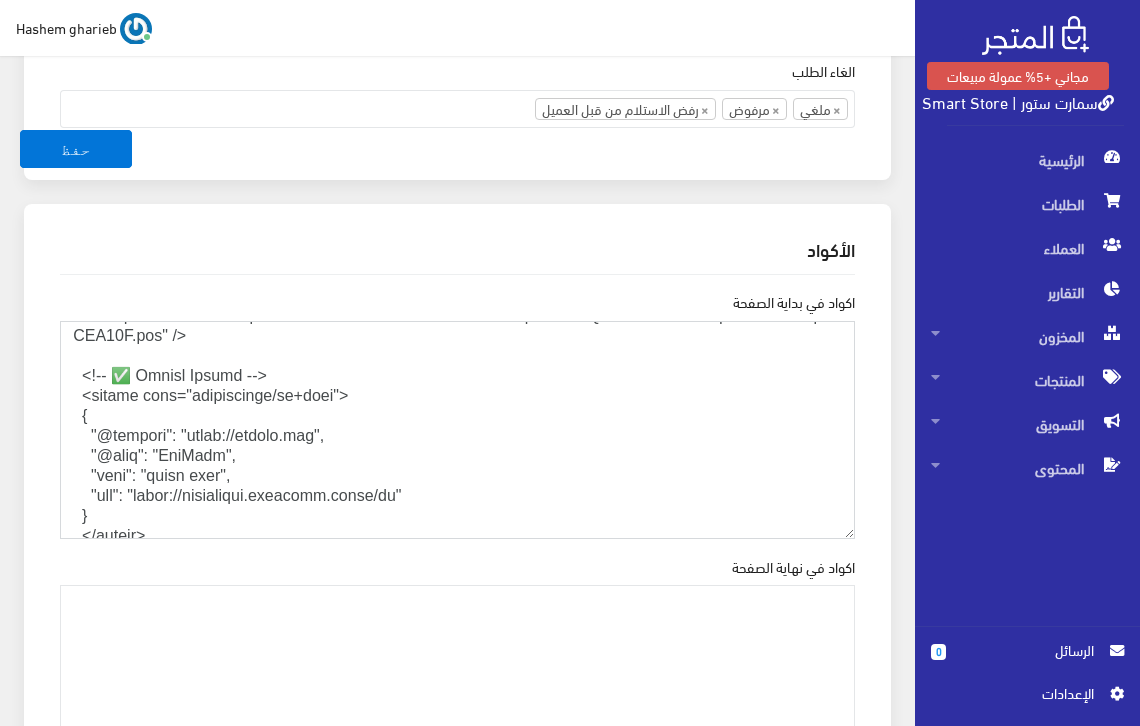 click on "اكواد في بداية الصفحة" at bounding box center [457, 430] 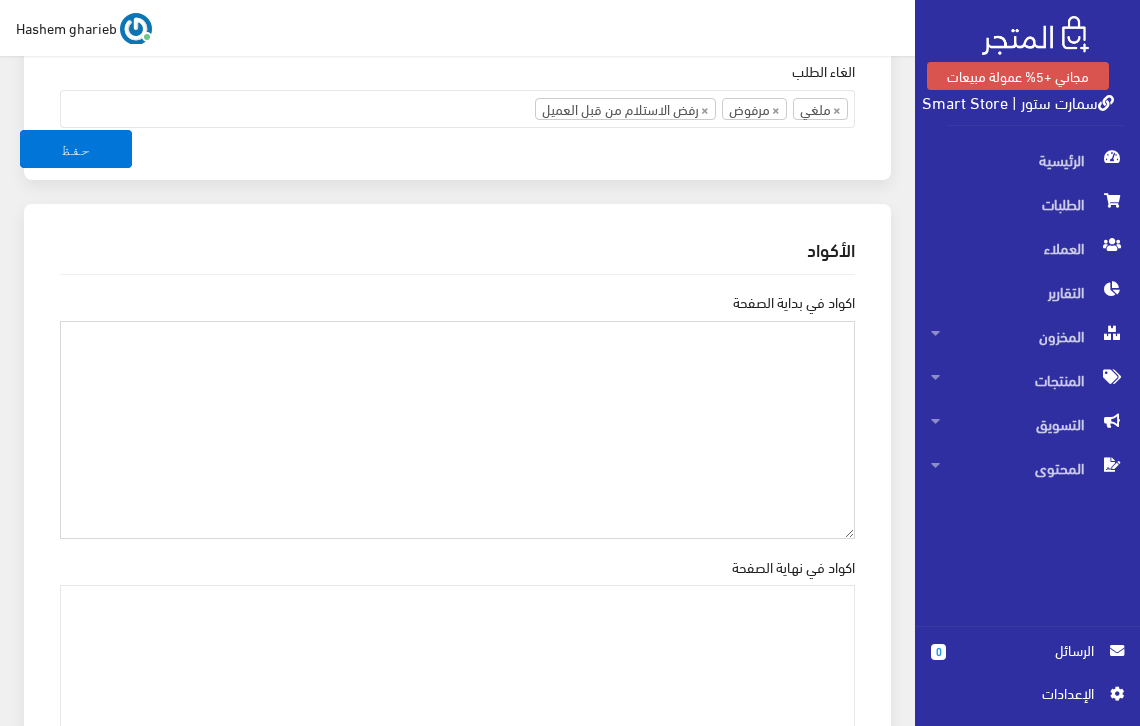 scroll, scrollTop: 0, scrollLeft: 0, axis: both 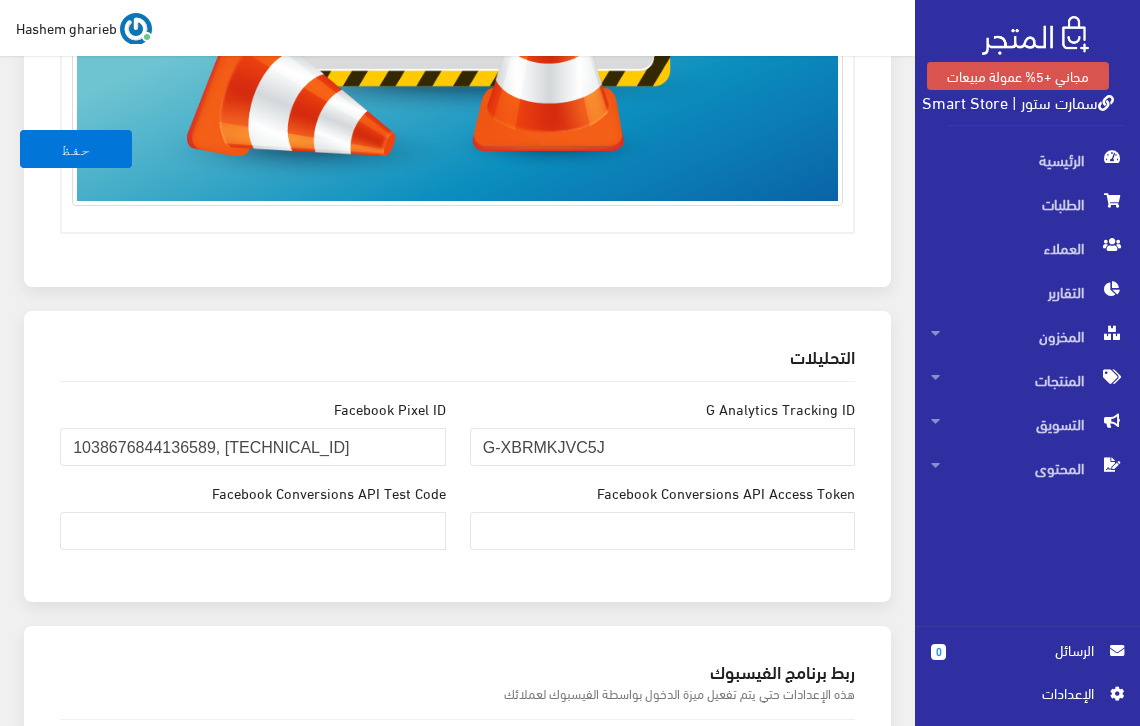 type on "<!DOCTYPE html>
<html lang="ar">
<head>
<meta charset="UTF-8" />
<meta http-equiv="X-UA-Compatible" content="IE=edge" />
<meta name="viewport" content="width=device-width, initial-scale=1.0" />
<!-- Google + Pinterest Verification -->
<meta name="p:domain_verify" content="4646cf4840d3fbf9b57724d4ddf278fc" />
<meta name="google-site-verification" content="OcIqGtbw7Cx5AMz-sYq-1JXcQnObamq7_6Q2LgHOP3k" />
<!-- ✅ Canonical Tag -->
<link rel="canonical" href="https://smartstore.almatjar.store/ar/p/مروحة-سقف-متنقلة-ليد-2-في-1-6877" />
<!-- ✅ Favicon -->
<link rel="icon" href="https://cdn.almatjar.org/smartstore/media/branding/rrUIVVGwv7w91kOpAfUjJX6ogM0wzj2LpDuGa1L9.ico" type="image/x-icon" />
<!-- ✅ Speed Boost: Preconnect / DNS Prefetch -->
<link rel="preconnect" href="https://fonts.googleapis.com" crossorigin>
<link rel="preconnect" href="https://fonts.gstatic.com" crossorigin>
<link rel="preconnect" href="https://www.googletagmanager.com" crossorigin>
<link rel="preconnect" h..." 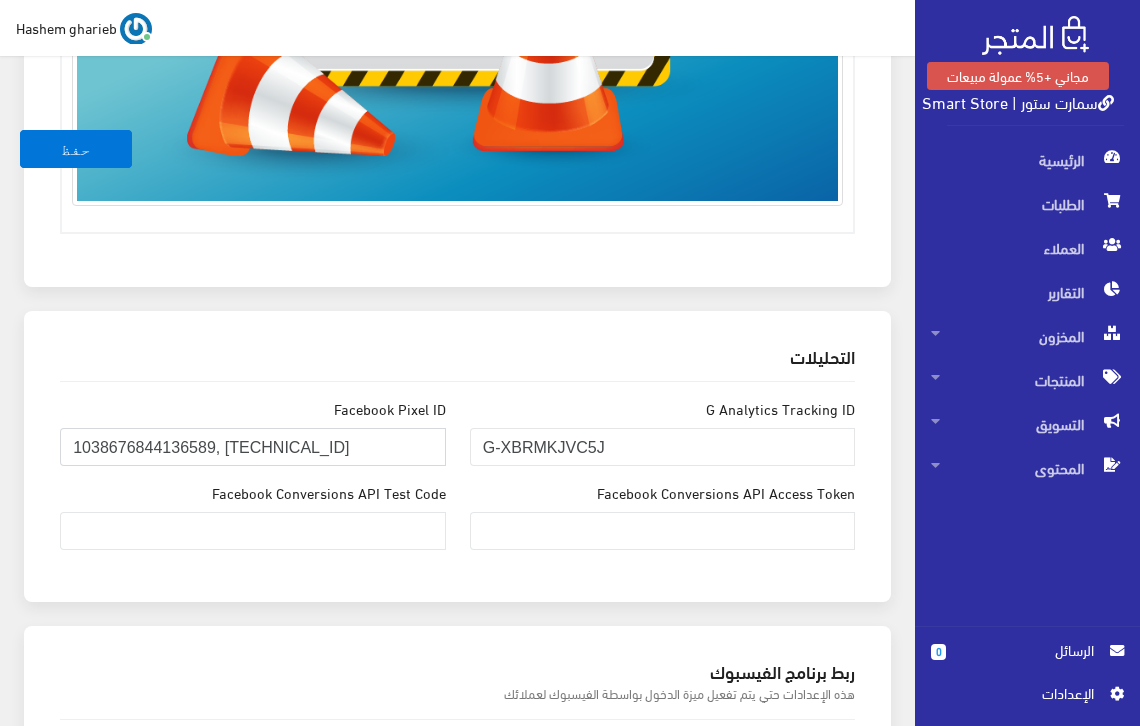 click on "1038676844136589, 988717856146019" at bounding box center (253, 447) 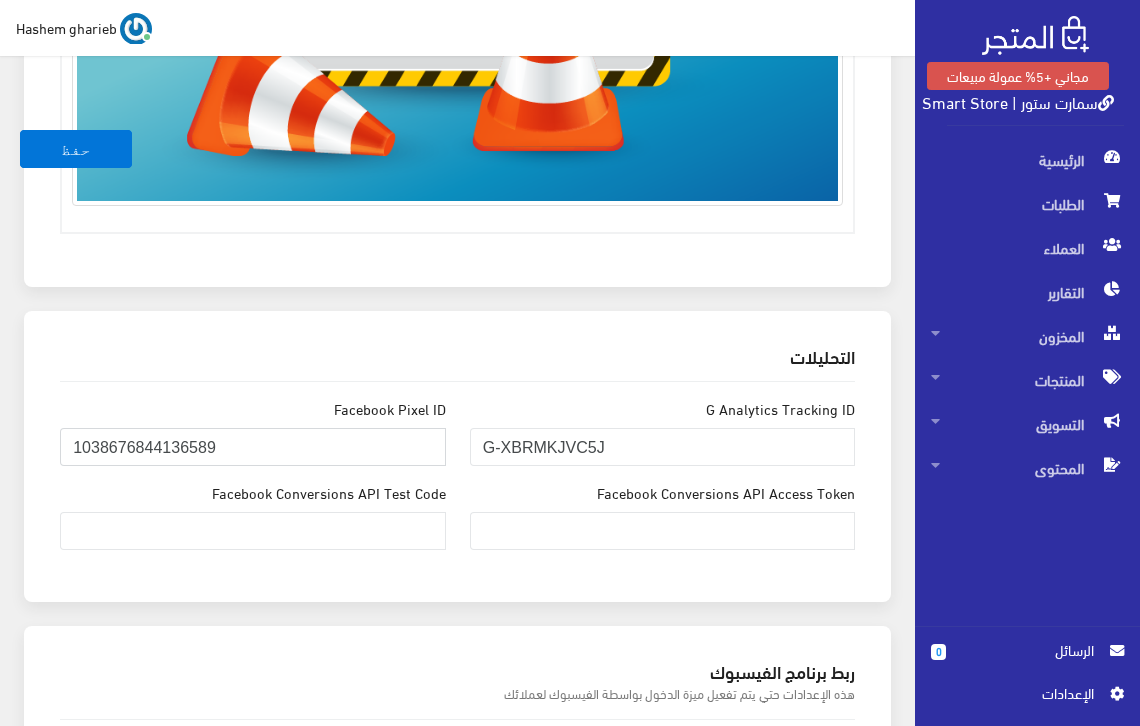 type on "1038676844136589" 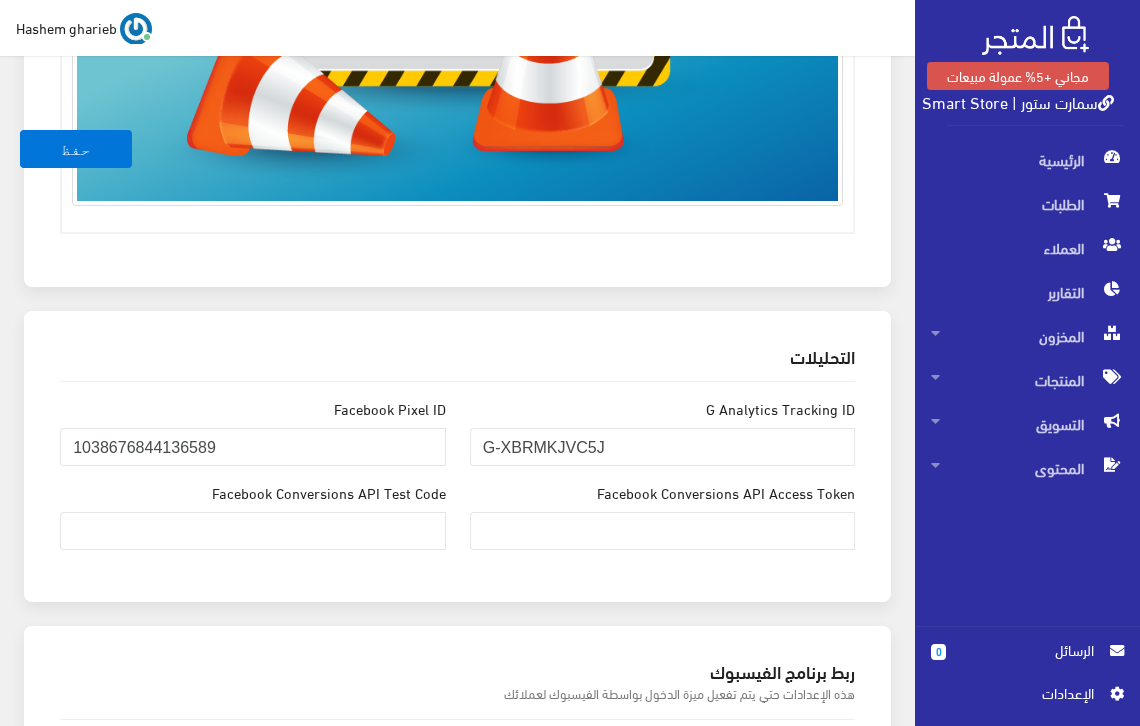 click on "التحليلات
G Analytics Tracking ID
G-XBRMKJVC5J
Facebook Pixel ID
1038676844136589
Facebook Conversions API Access Token
Facebook Conversions API Test Code" at bounding box center [457, 456] 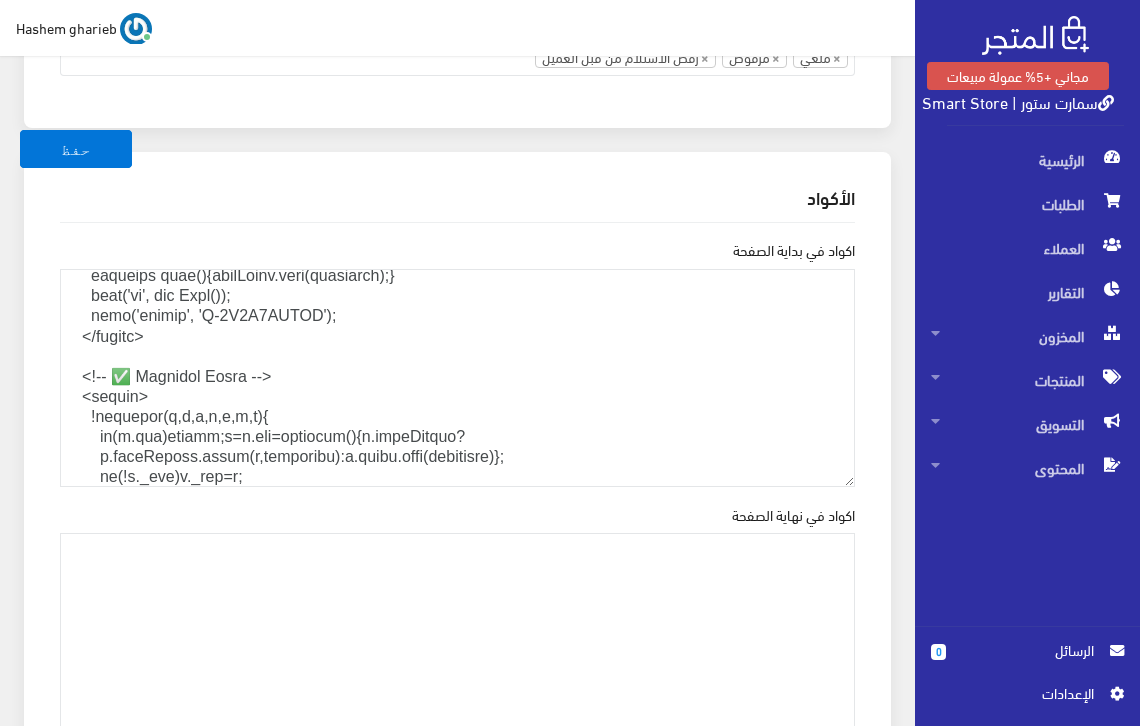 scroll, scrollTop: 2667, scrollLeft: 0, axis: vertical 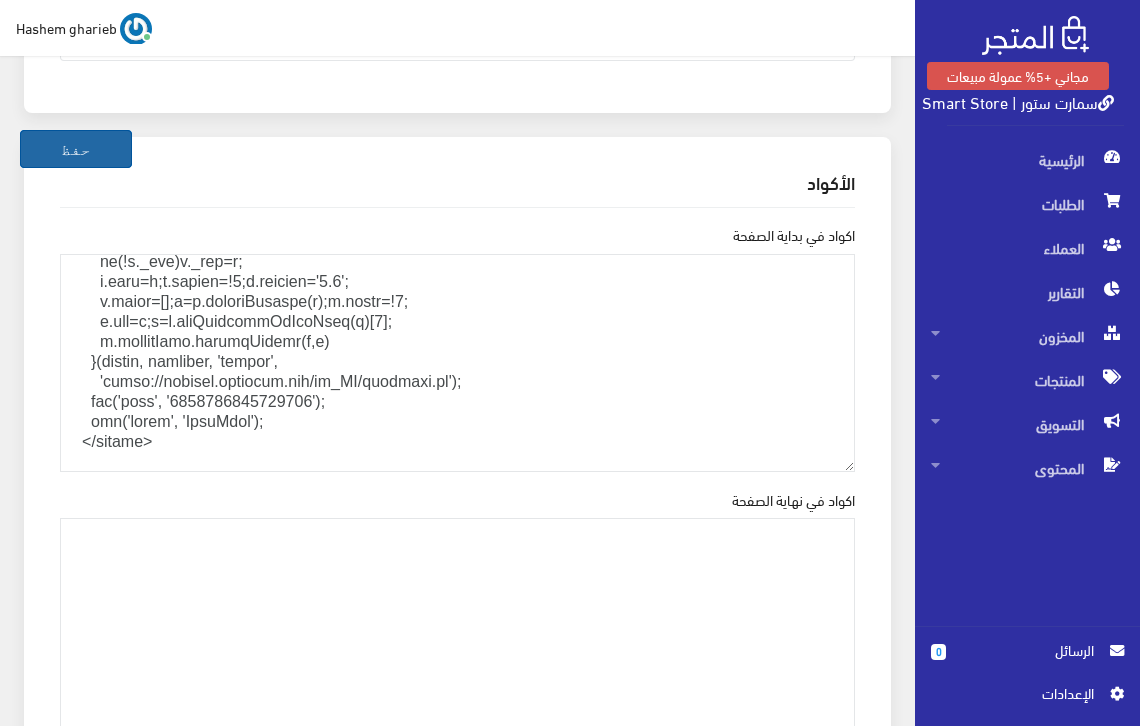 click on "حفظ" at bounding box center (76, 149) 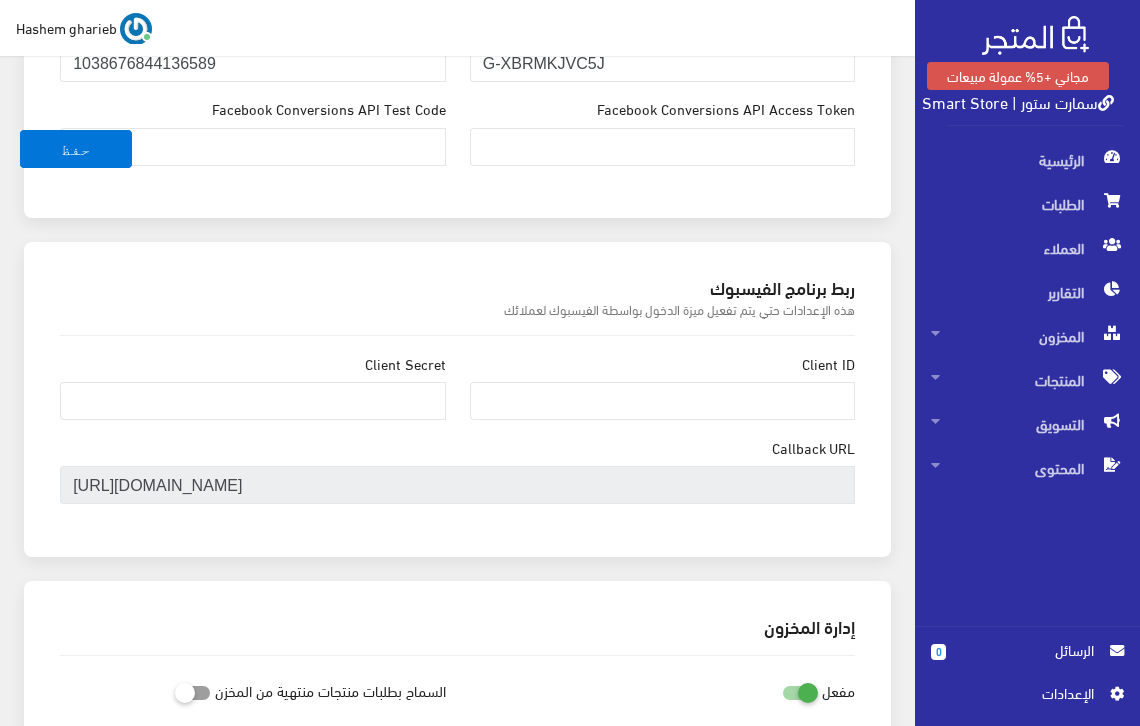 scroll, scrollTop: 1400, scrollLeft: 0, axis: vertical 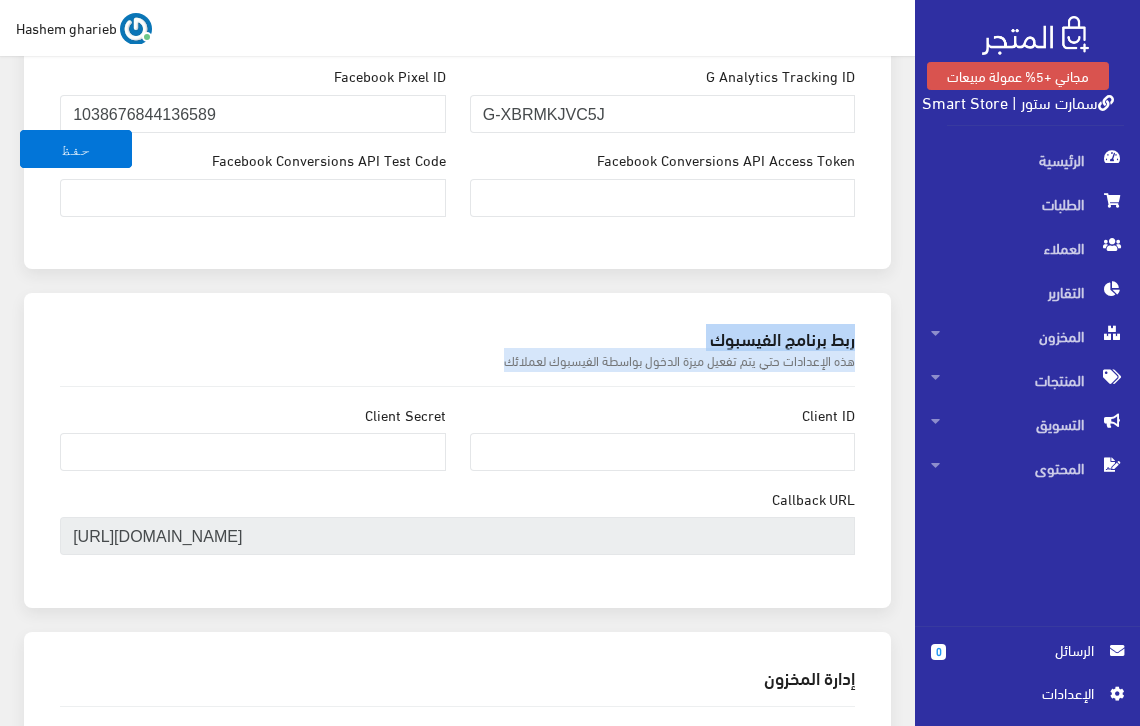 drag, startPoint x: 489, startPoint y: 357, endPoint x: 857, endPoint y: 335, distance: 368.657 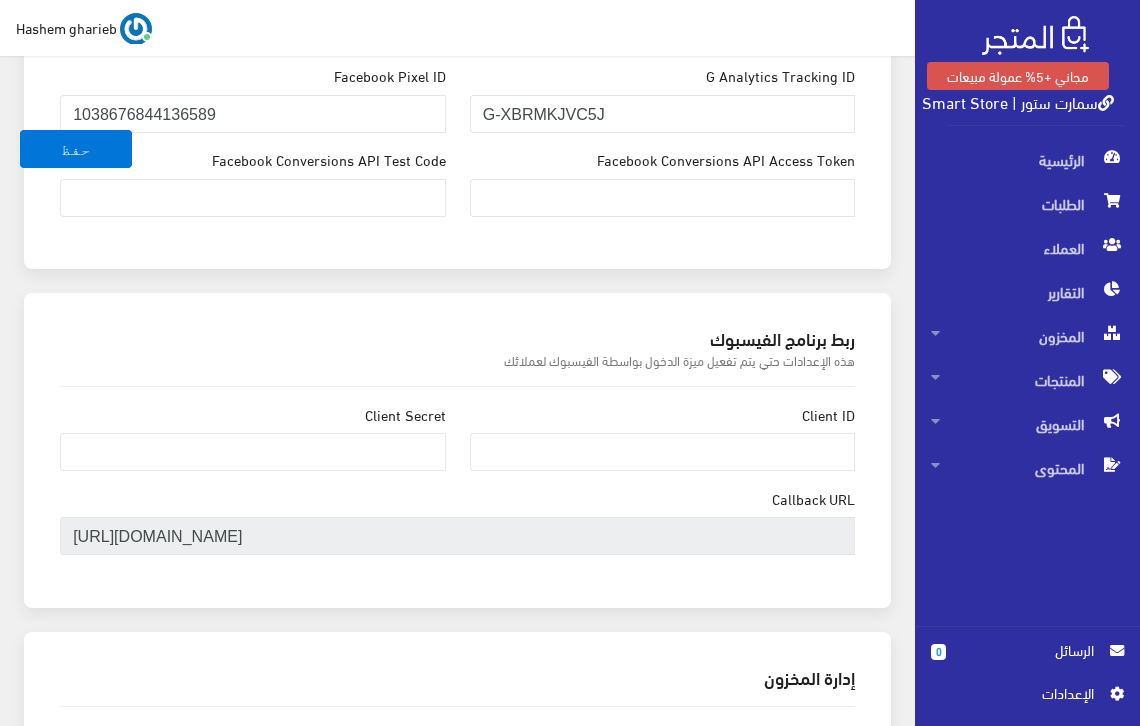 click on "التحليلات
G Analytics Tracking ID
G-XBRMKJVC5J
Facebook Pixel ID
1038676844136589
Facebook Conversions API Access Token
Facebook Conversions API Test Code" at bounding box center [457, 135] 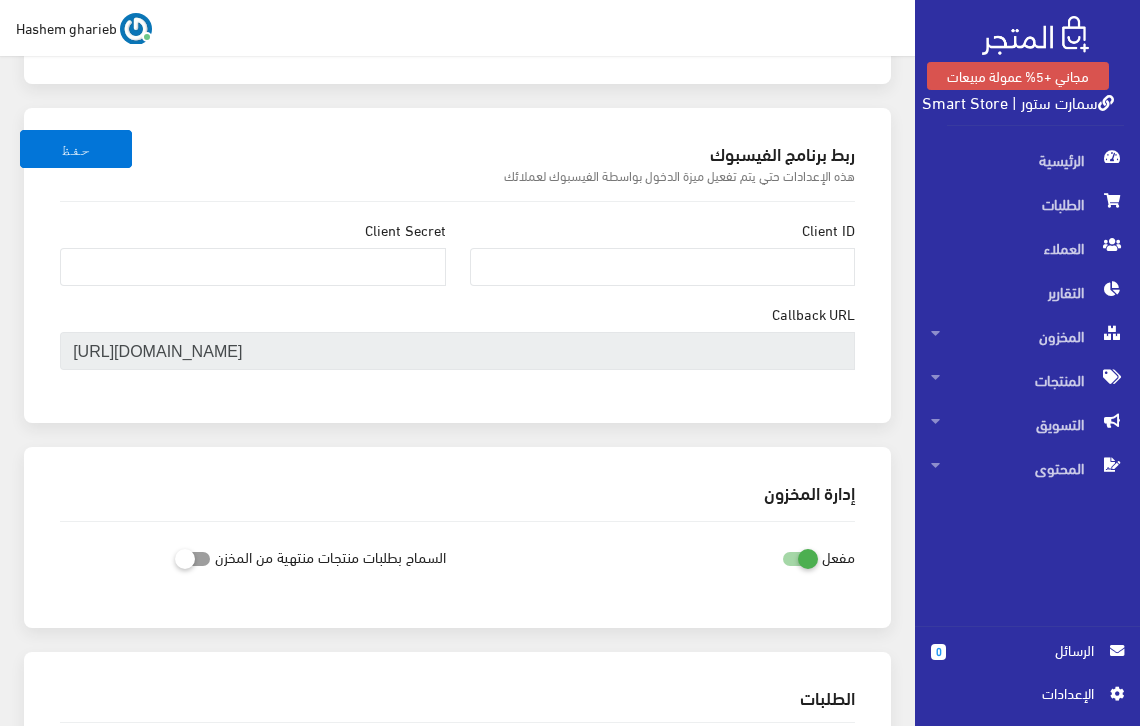 scroll, scrollTop: 1600, scrollLeft: 0, axis: vertical 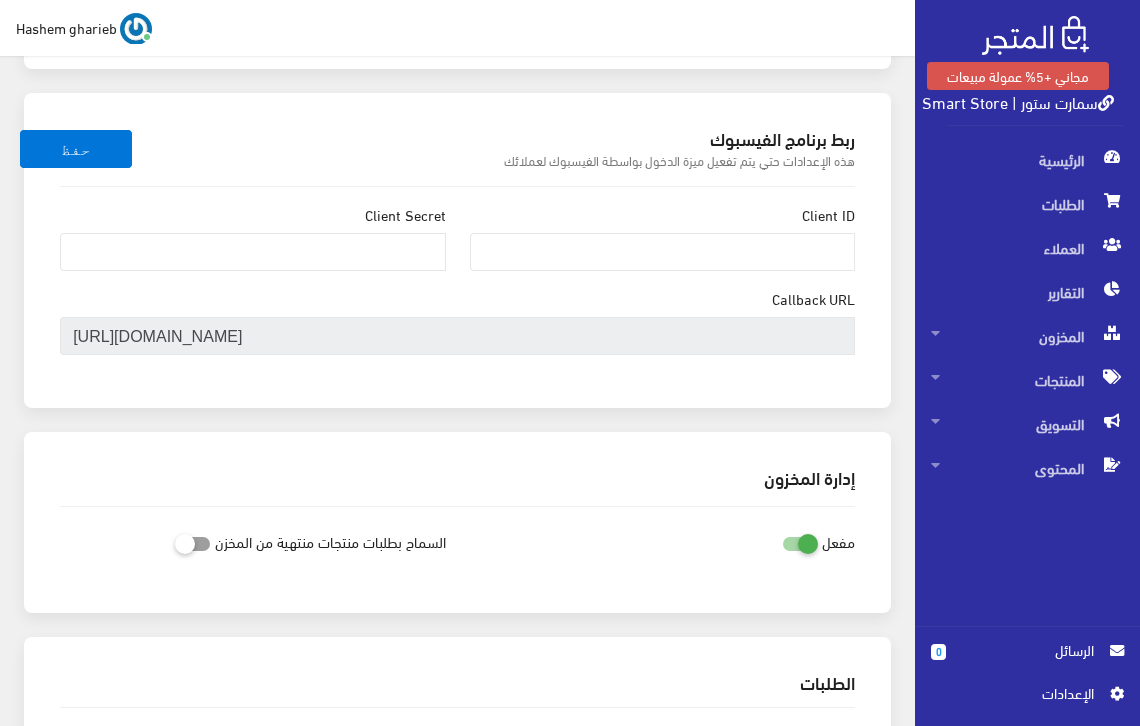 drag, startPoint x: 53, startPoint y: 334, endPoint x: 736, endPoint y: 283, distance: 684.9014 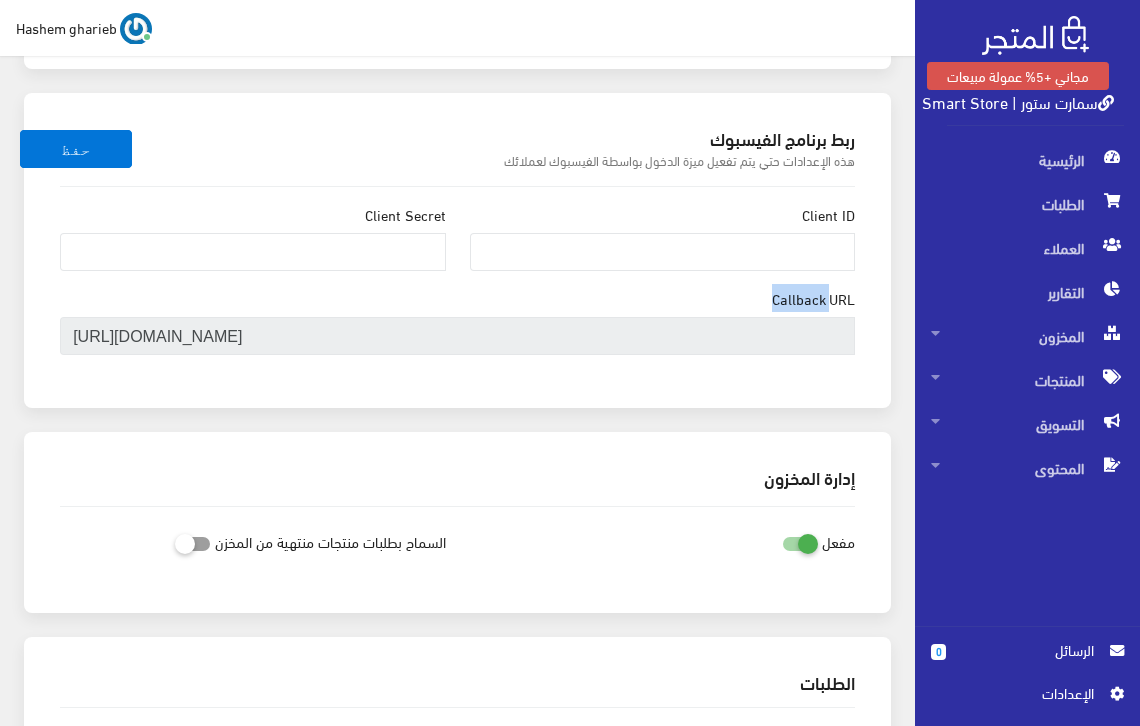 click on "Callback URL" at bounding box center [813, 299] 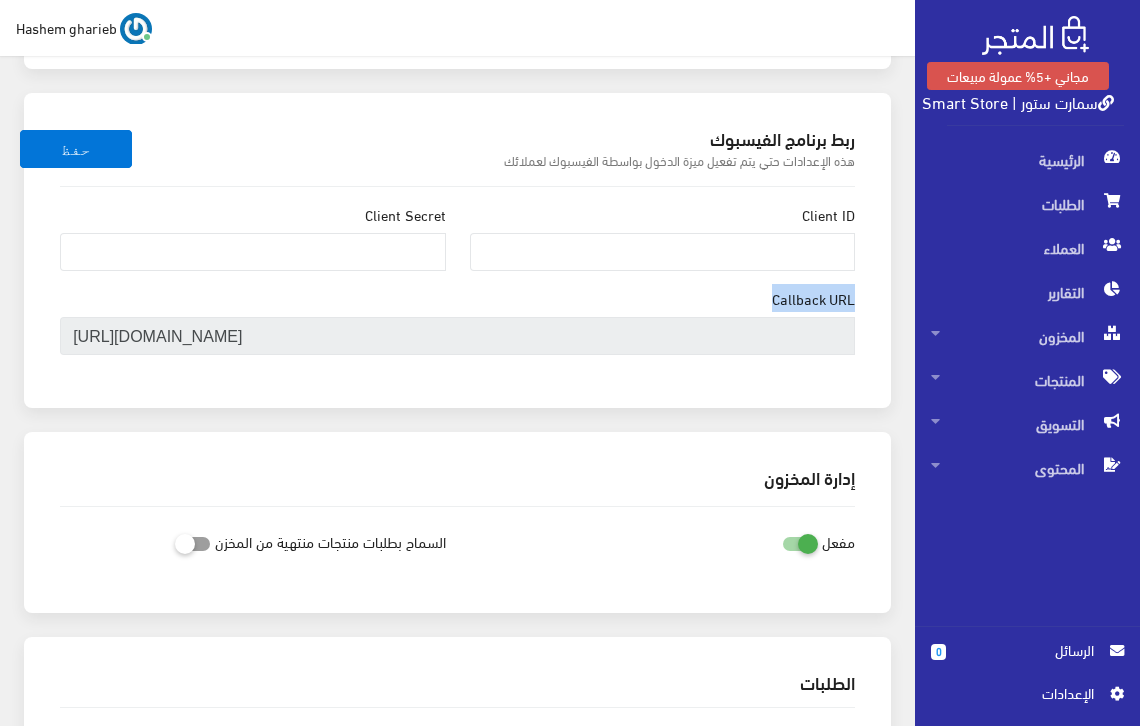click on "Callback URL" at bounding box center (813, 299) 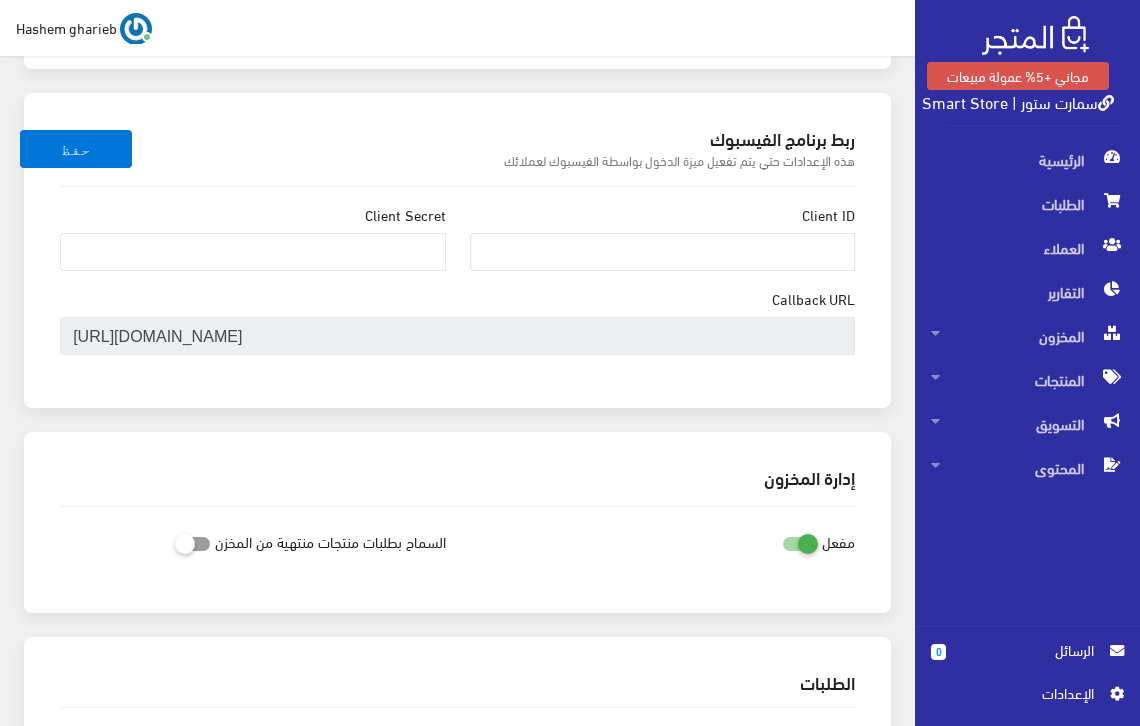 click on "Callback URL
https://smartstore.almatjar.store/auth/facebook/callback" at bounding box center [457, 330] 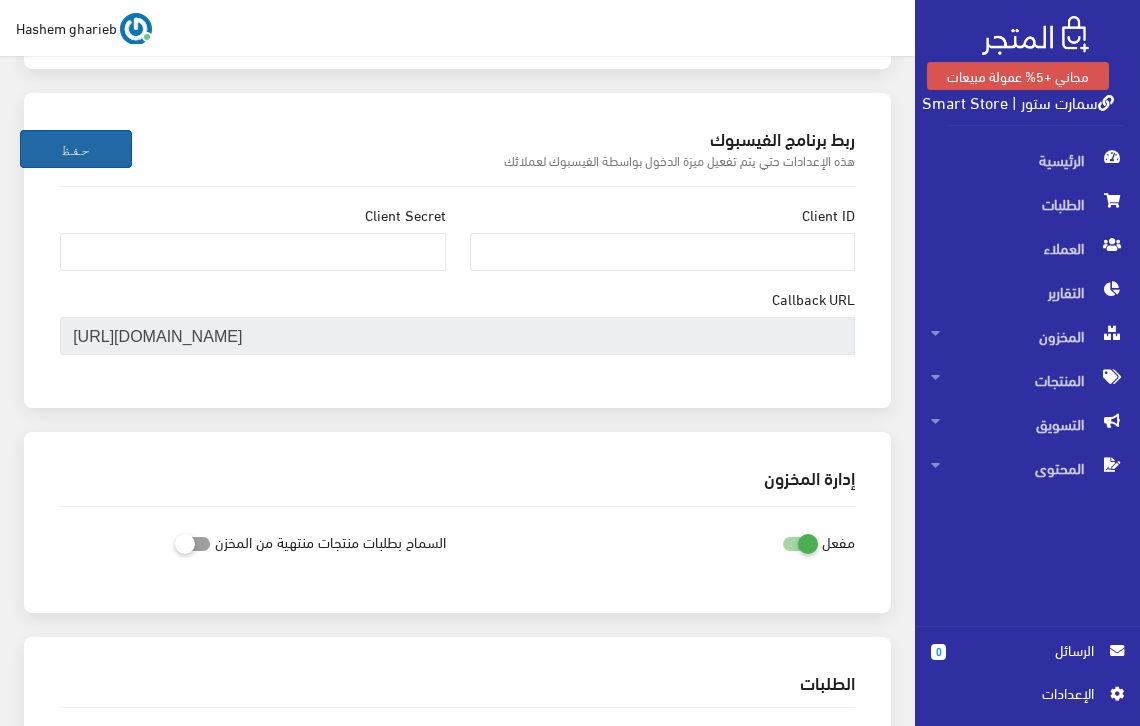 click on "حفظ" at bounding box center (76, 149) 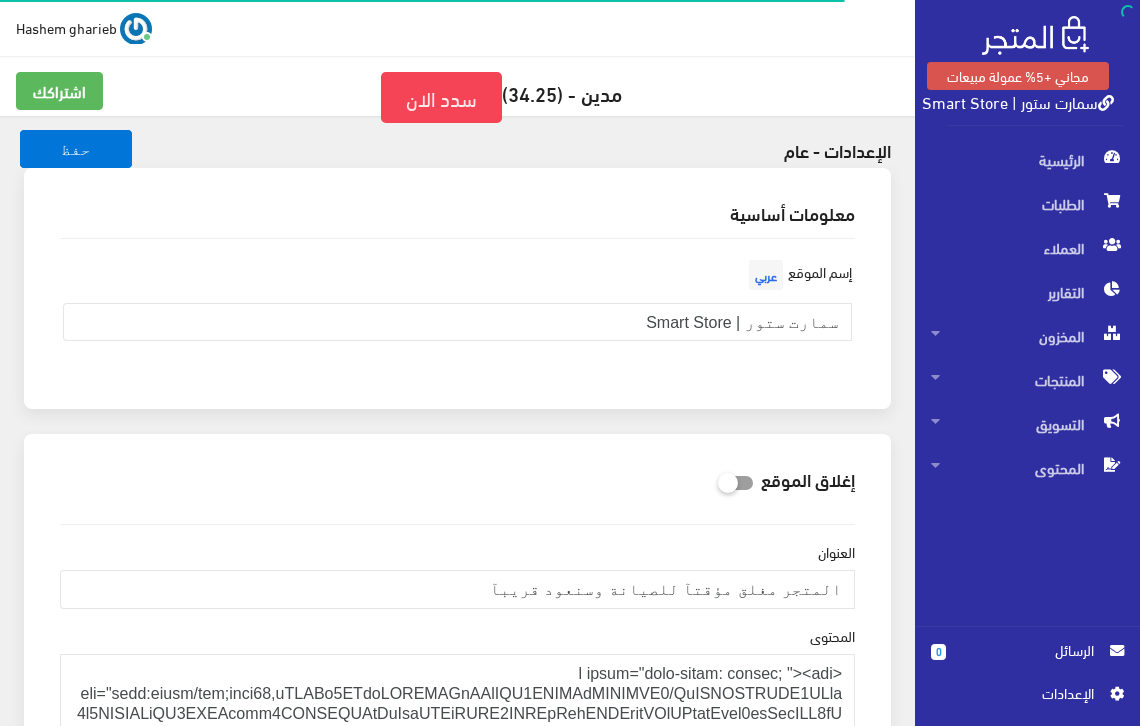 scroll, scrollTop: 0, scrollLeft: 0, axis: both 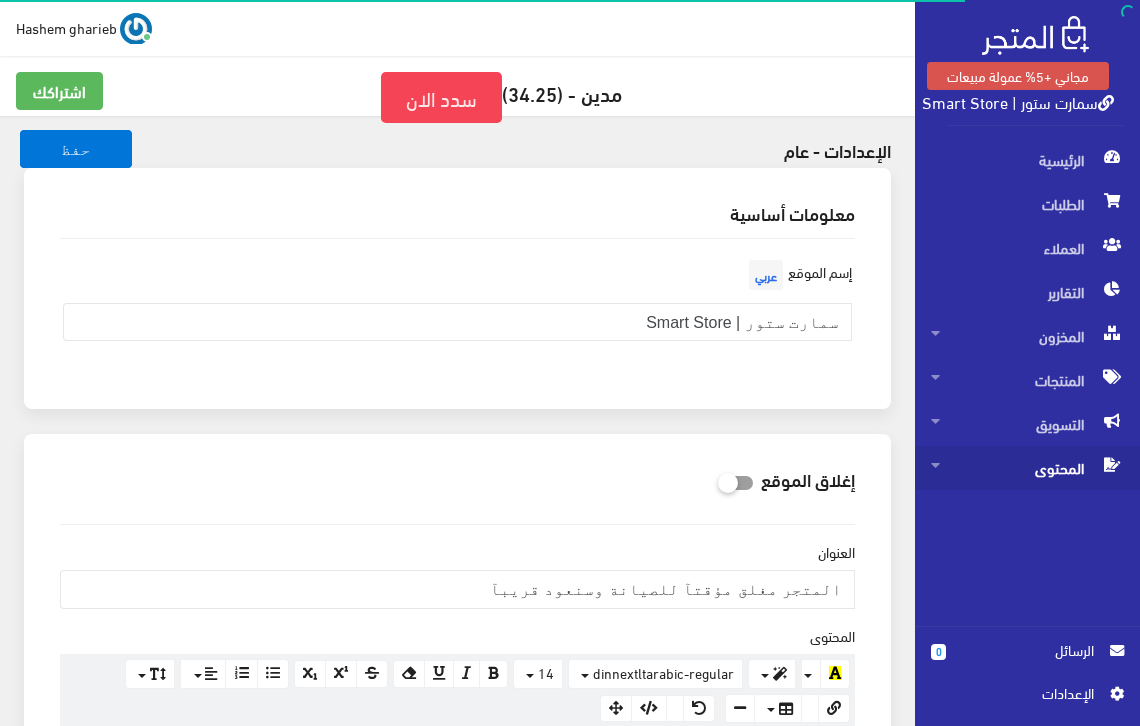 click on "المحتوى" at bounding box center [1027, 468] 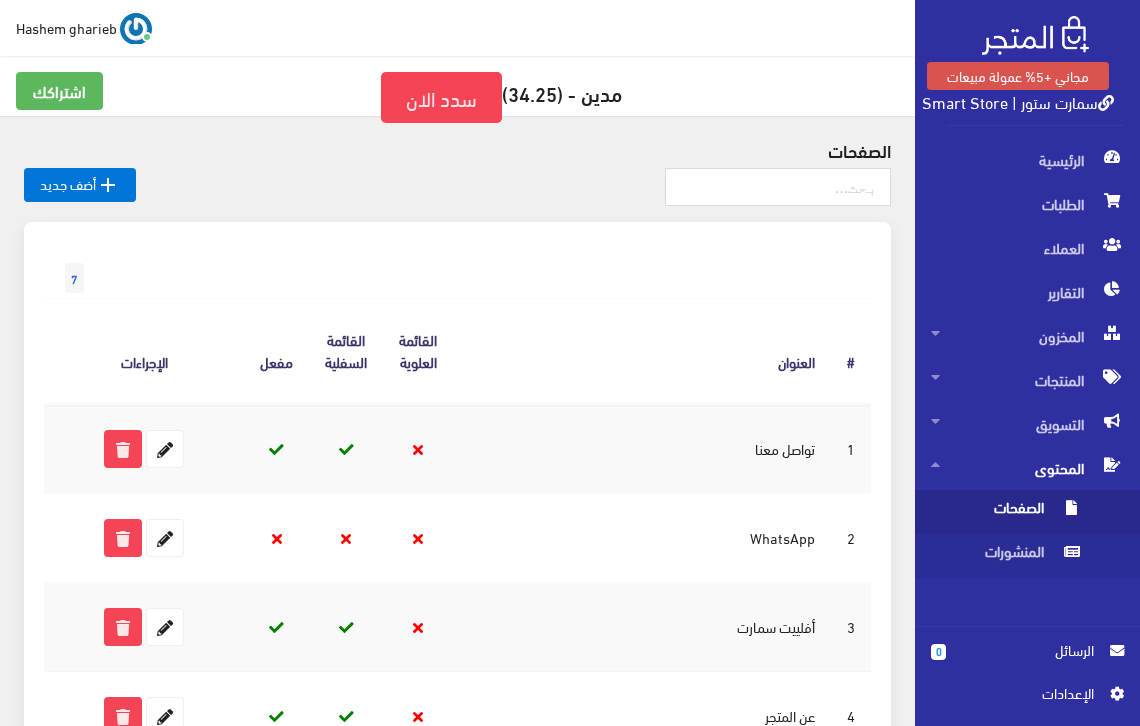 click on "الصفحات" at bounding box center [1007, 512] 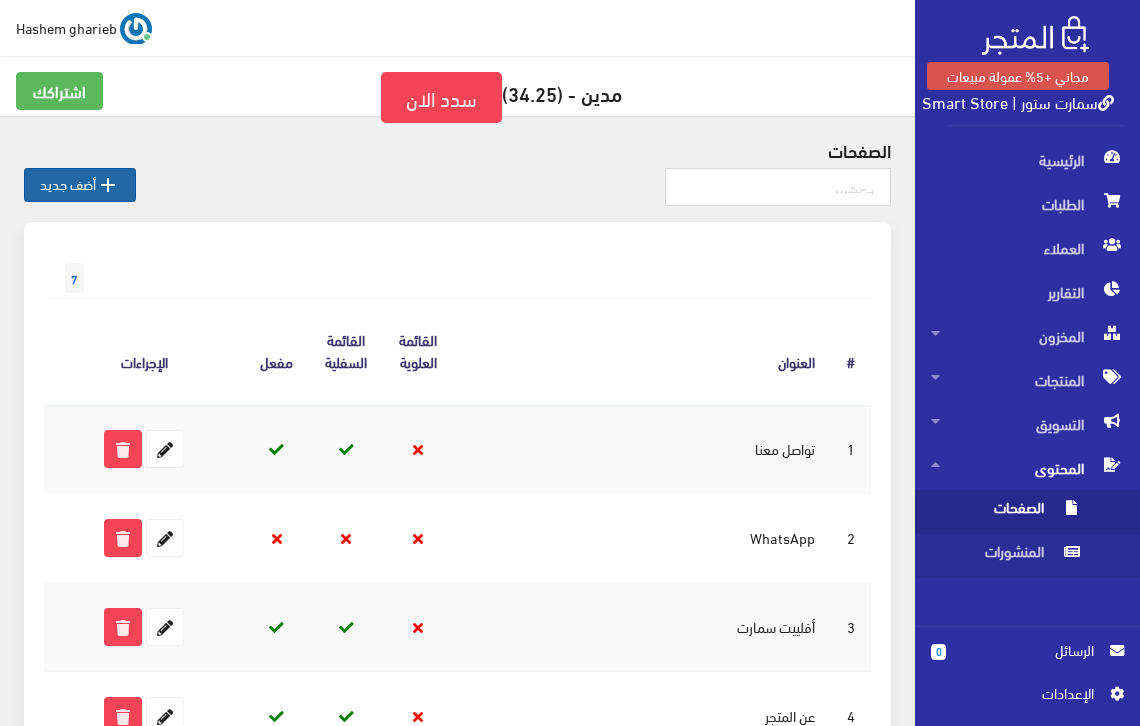 click on "  أضف جديد" at bounding box center [80, 185] 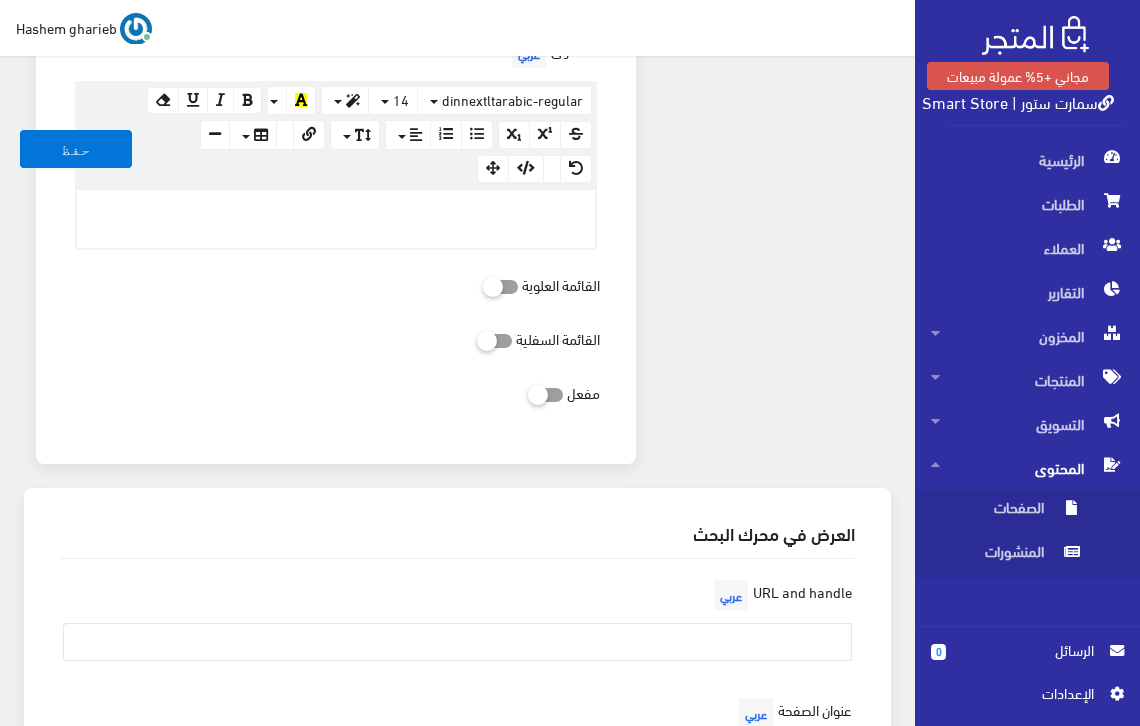 scroll, scrollTop: 267, scrollLeft: 0, axis: vertical 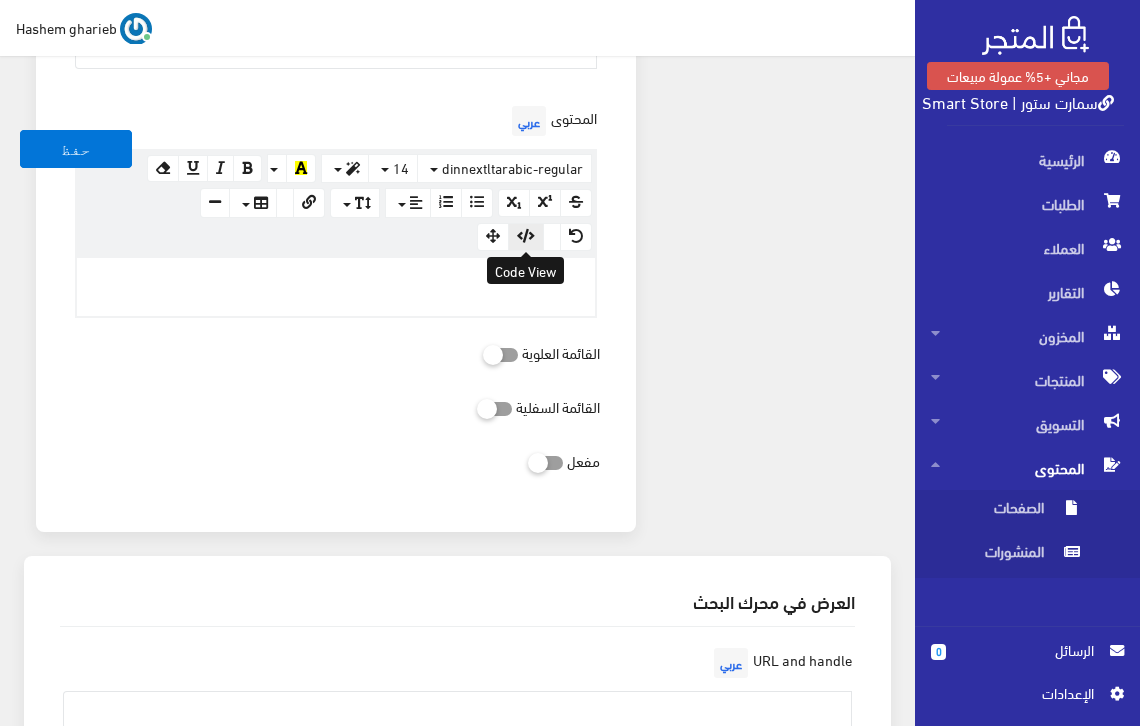 click at bounding box center [526, 236] 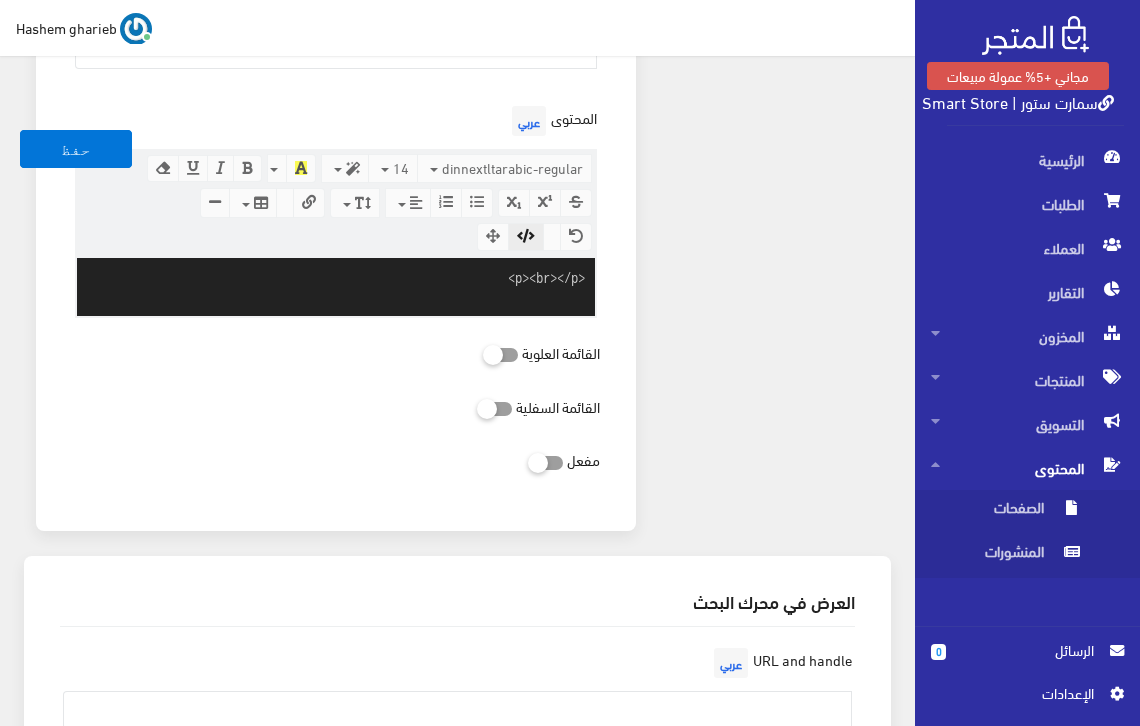 paste on "<h1>طلب حذف بيانات المستخدم</h1>
<p>نحن نحترم خصوصيتك، إذا كنت ترغب في حذف بياناتك المرتبطة بتسجيل الدخول عبر فيسبوك من موقعنا، يُرجى مراسلتنا على البريد التالي:</p>
<p><strong>support@smartstore.almatjar.store</strong></p>" 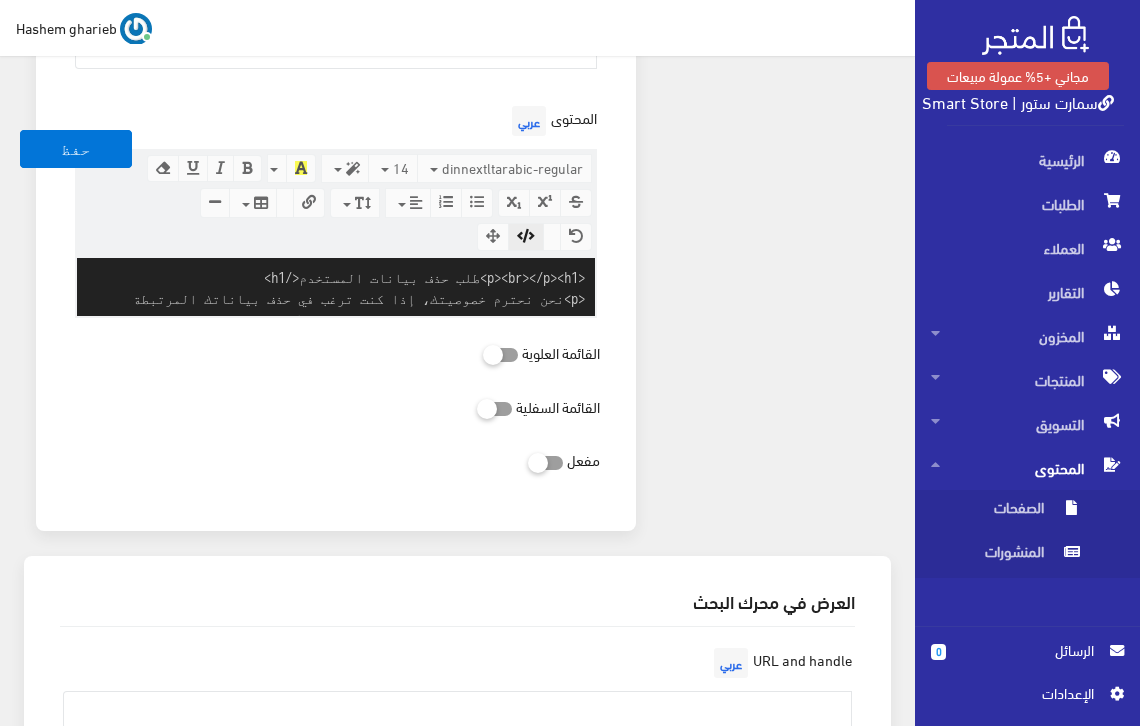 scroll, scrollTop: 75, scrollLeft: 0, axis: vertical 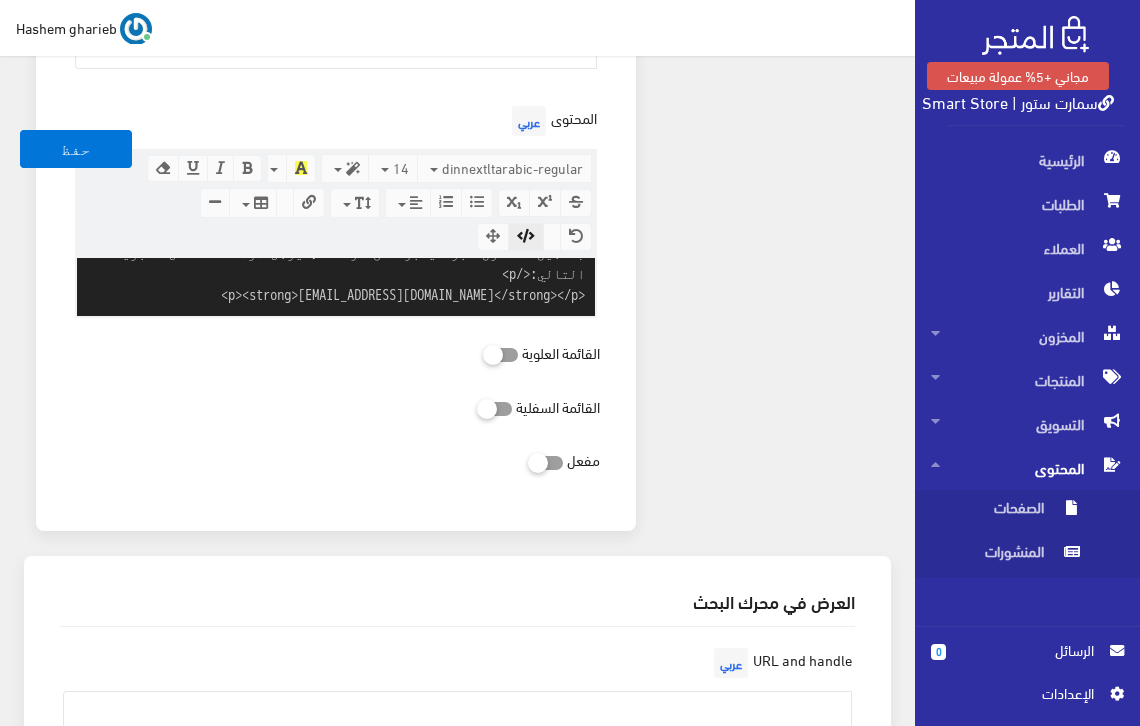 type on "<p><br></p><h1>طلب حذف بيانات المستخدم</h1>
<p>نحن نحترم خصوصيتك، إذا كنت ترغب في حذف بياناتك المرتبطة بتسجيل الدخول عبر فيسبوك من موقعنا، يُرجى مراسلتنا على البريد التالي:</p>
<p><strong>support@smartstore.almatjar.store</strong></p>" 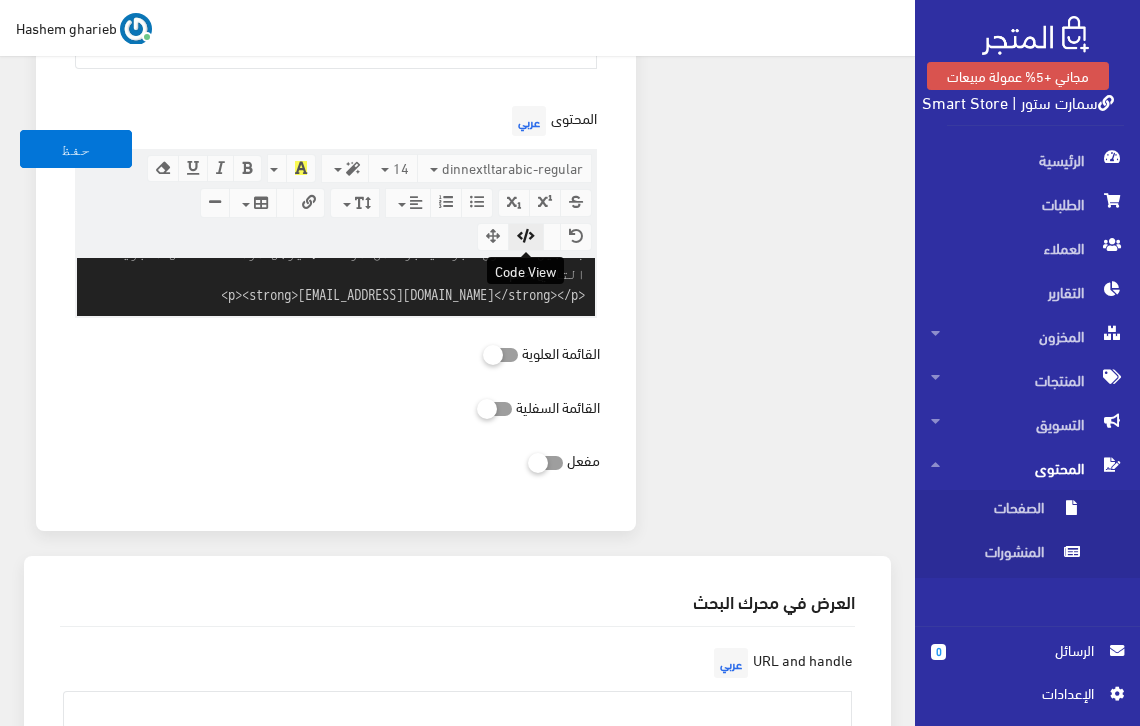 click at bounding box center (526, 236) 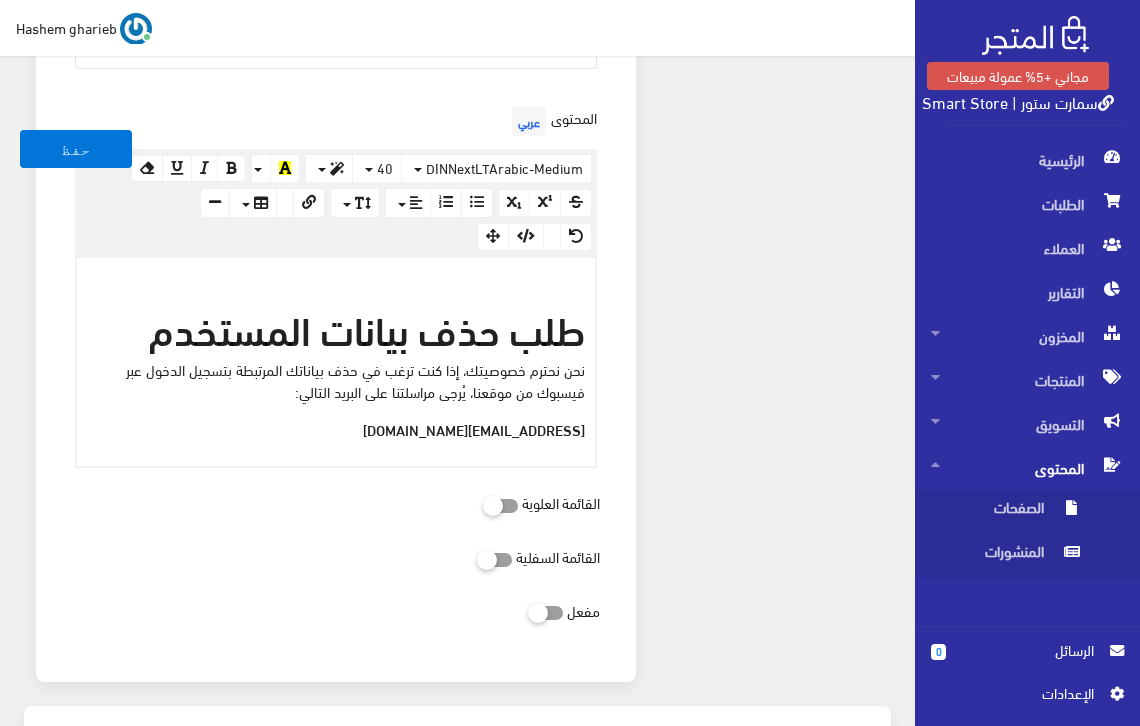 type 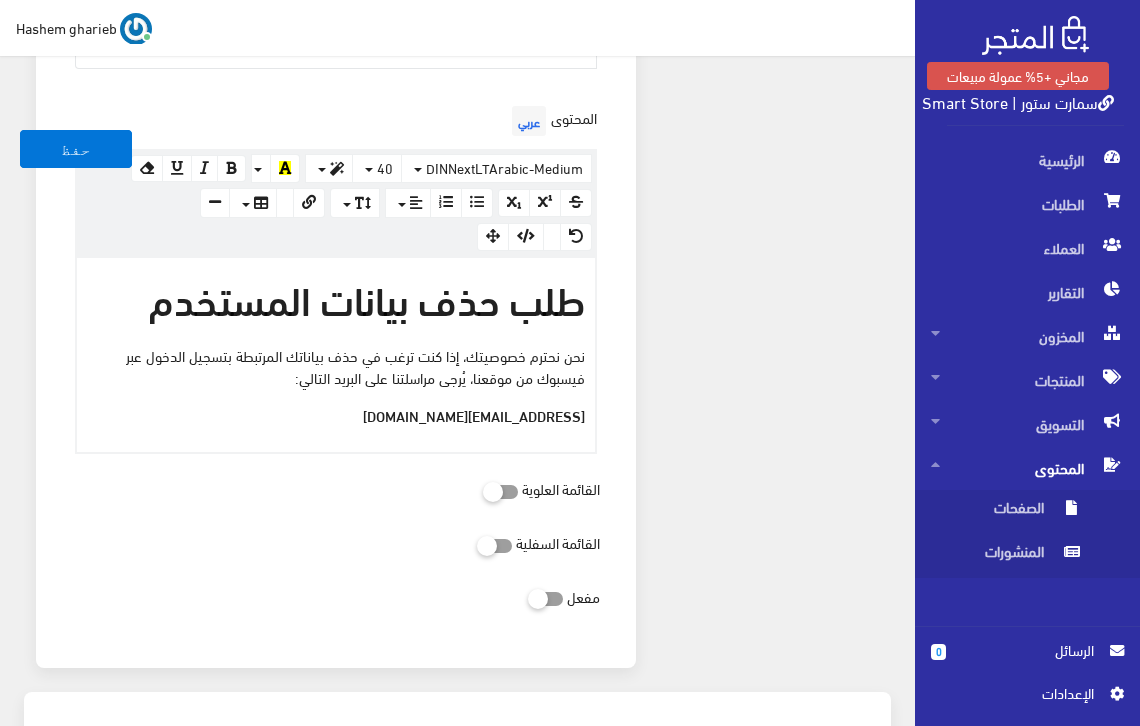 click on "معلومات أساسية
العنوان  عربي
المحتوى  عربي
<p><span style="color: inherit; font-family: DINNextLTArabic-Medium; font-size: 2.5rem;">طلب حذف بيانات المستخدم</span></p><p>نحن نحترم خصوصيتك، إذا كنت ترغب في حذف بياناتك المرتبطة بتسجيل الدخول عبر فيسبوك من موقعنا، يُرجى مراسلتنا على البريد التالي:</p><p><strong>support@smartstore.almatjar.store</strong></p> × Insert Image Select from files Image URL Insert Image × Insert Link Text to display http://  Open in new window" at bounding box center (336, 282) 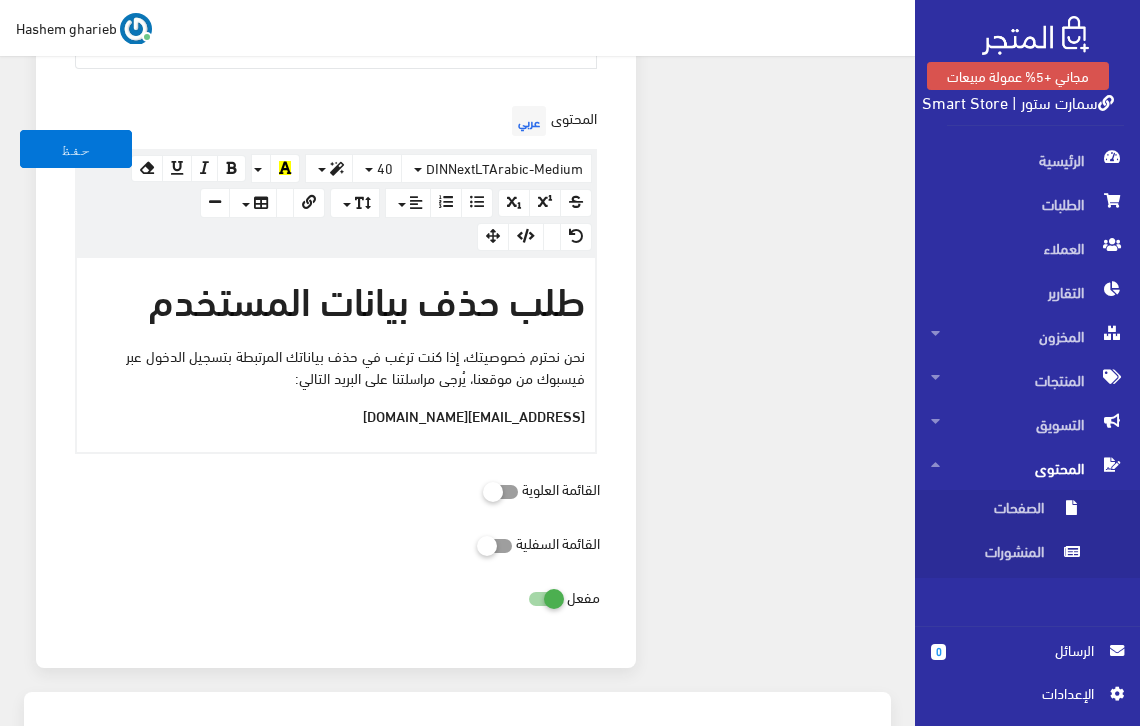 click at bounding box center (477, 545) 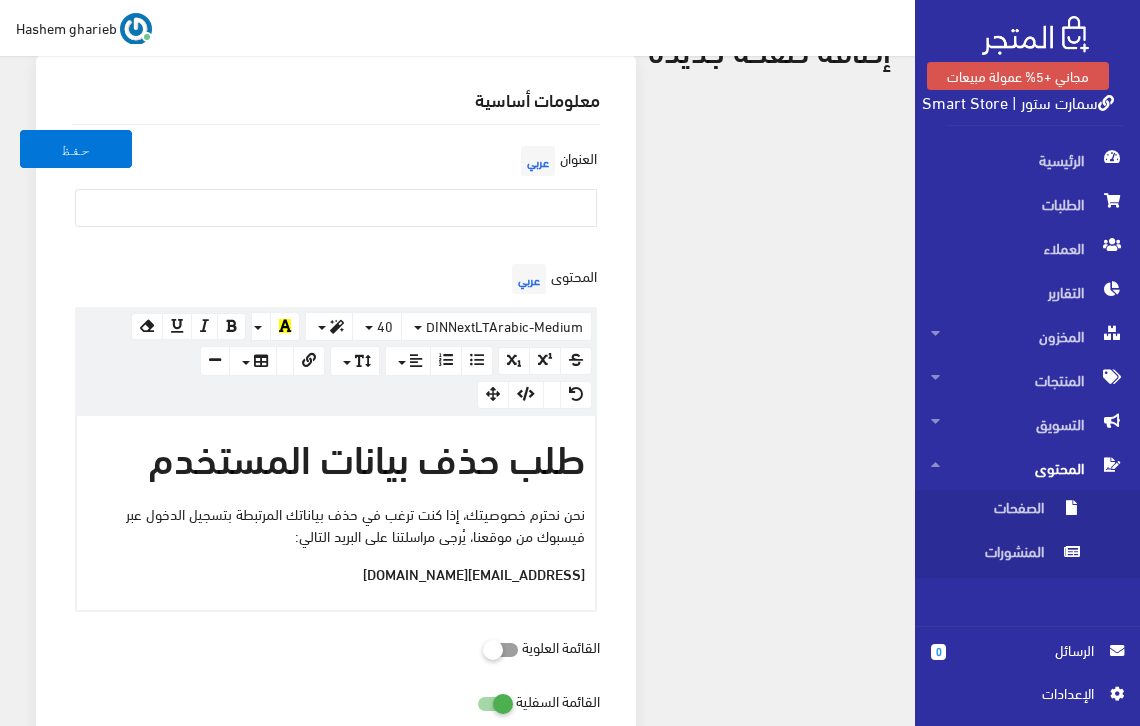 scroll, scrollTop: 0, scrollLeft: 0, axis: both 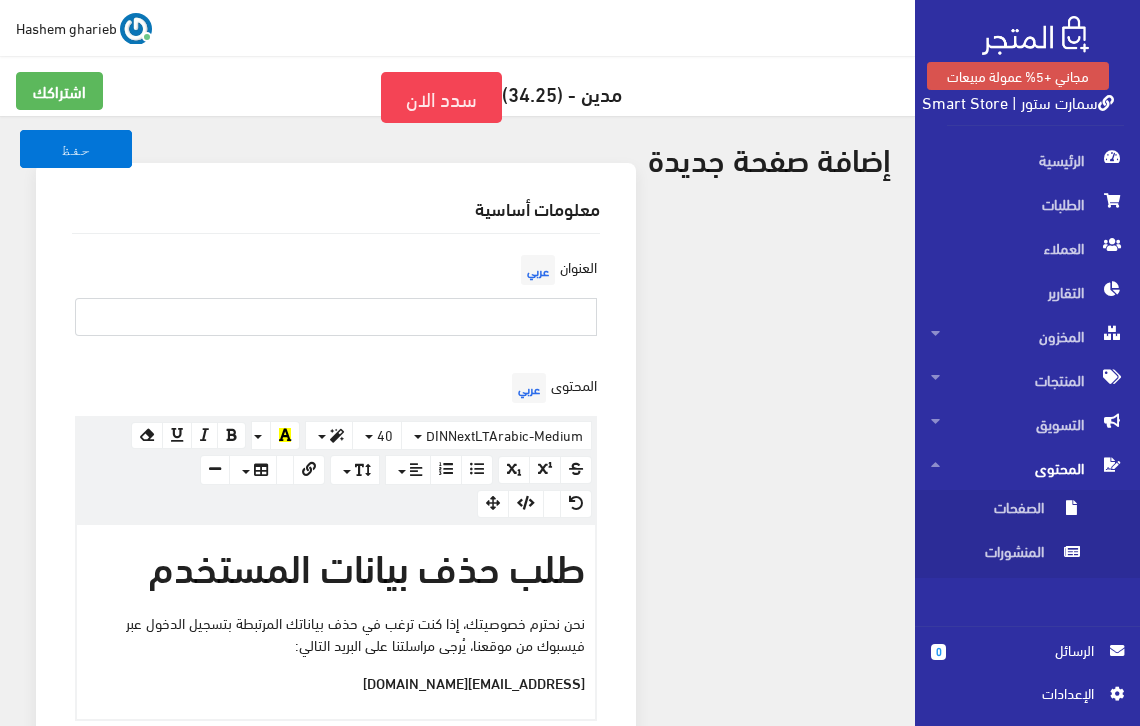 click at bounding box center (336, 317) 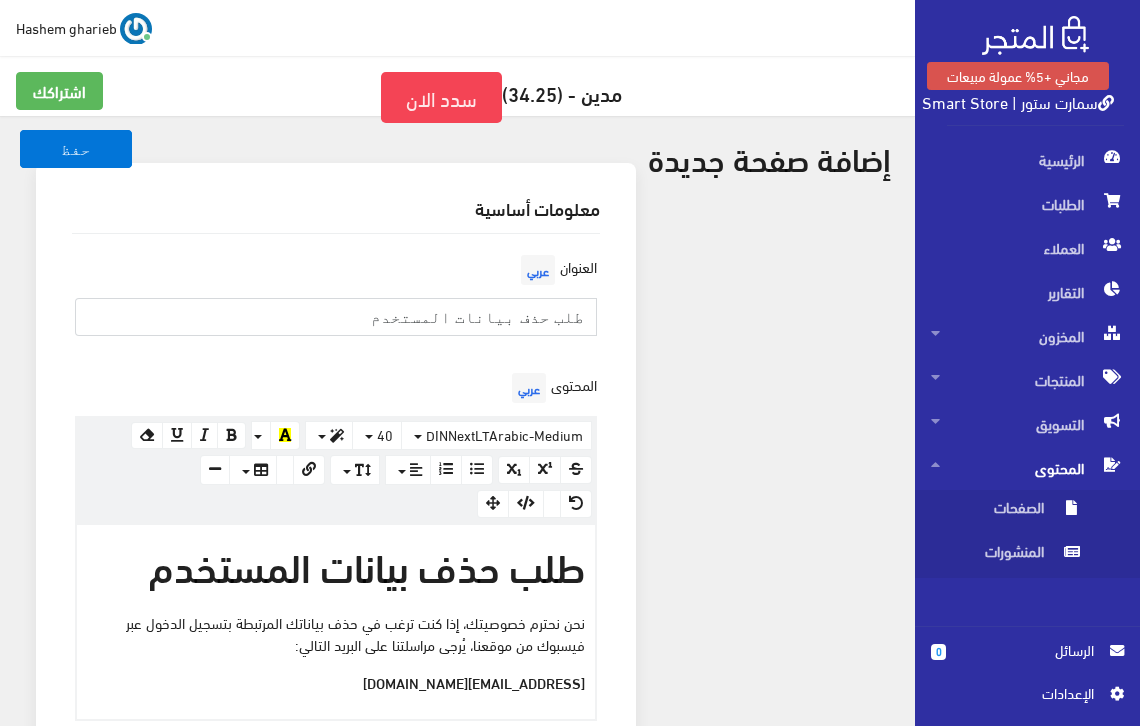 type on "طلب حذف بيانات المستخدم" 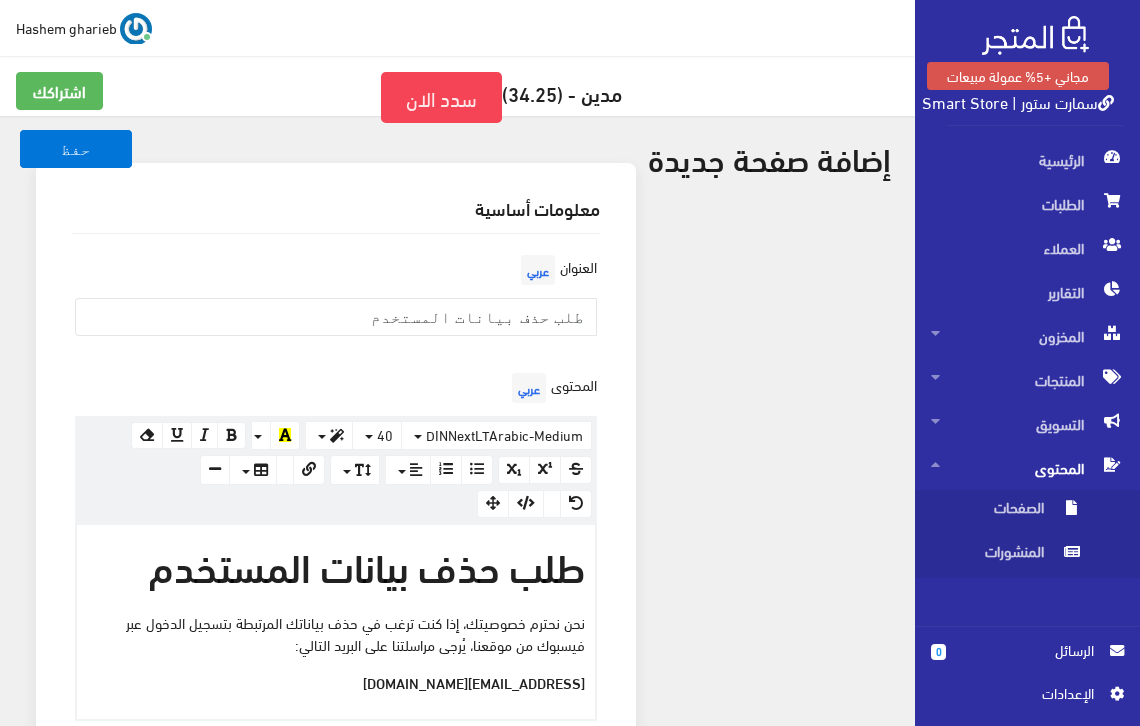 click on "معلومات أساسية
العنوان  عربي
طلب حذف بيانات المستخدم
المحتوى  عربي
<p><span style="color: inherit; font-family: DINNextLTArabic-Medium; font-size: 2.5rem;">طلب حذف بيانات المستخدم</span></p><p>نحن نحترم خصوصيتك، إذا كنت ترغب في حذف بياناتك المرتبطة بتسجيل الدخول عبر فيسبوك من موقعنا، يُرجى مراسلتنا على البريد التالي:</p><p><strong>support@smartstore.almatjar.store</strong></p> × Insert Image Select from files Image URL Insert Image × Insert Link" at bounding box center (336, 549) 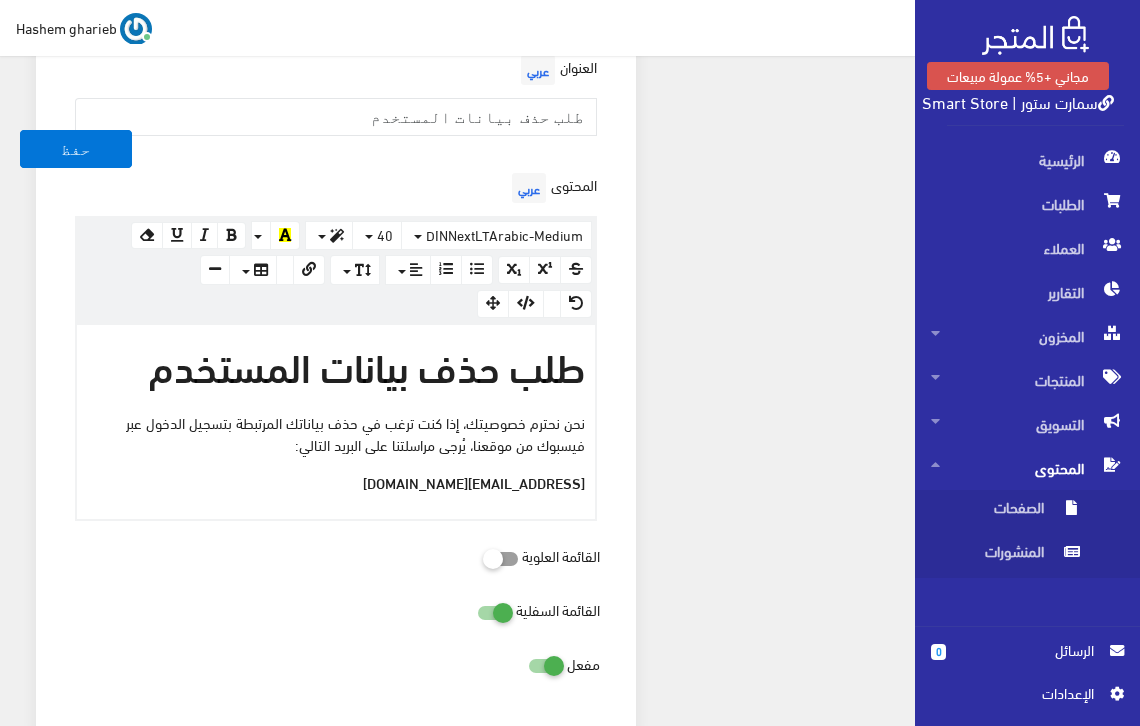 scroll, scrollTop: 267, scrollLeft: 0, axis: vertical 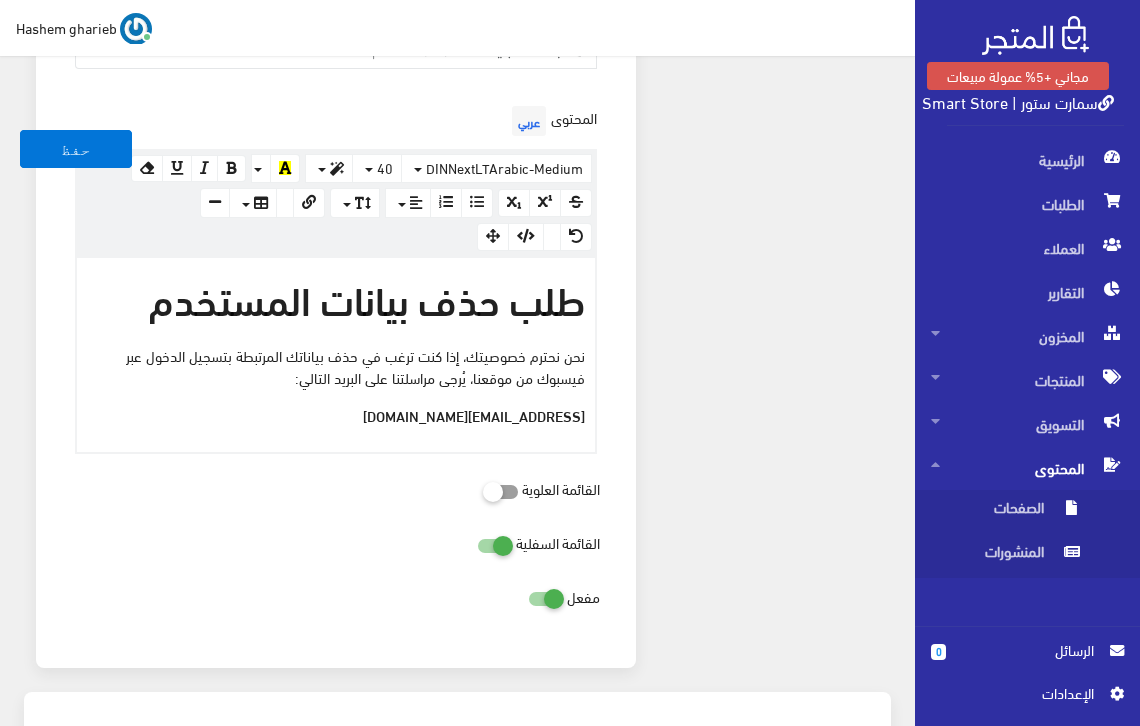 click on "نحن نحترم خصوصيتك، إذا كنت ترغب في حذف بياناتك المرتبطة بتسجيل الدخول عبر فيسبوك من موقعنا، يُرجى مراسلتنا على البريد التالي:" at bounding box center [336, 366] 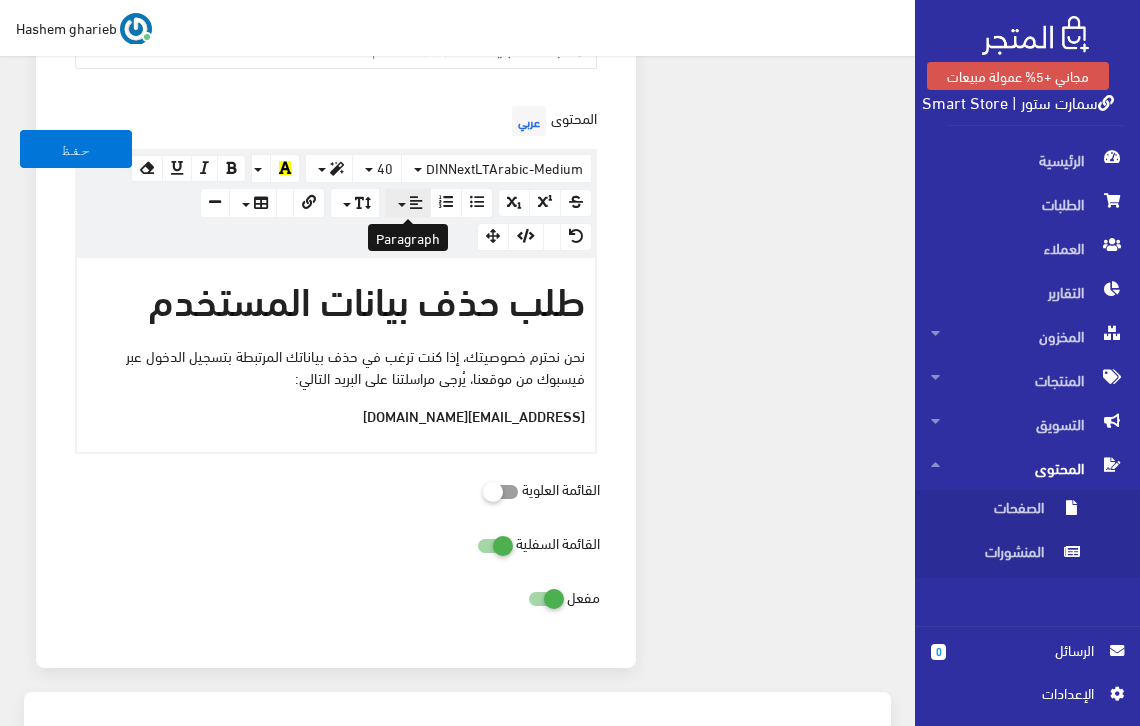 click at bounding box center [408, 203] 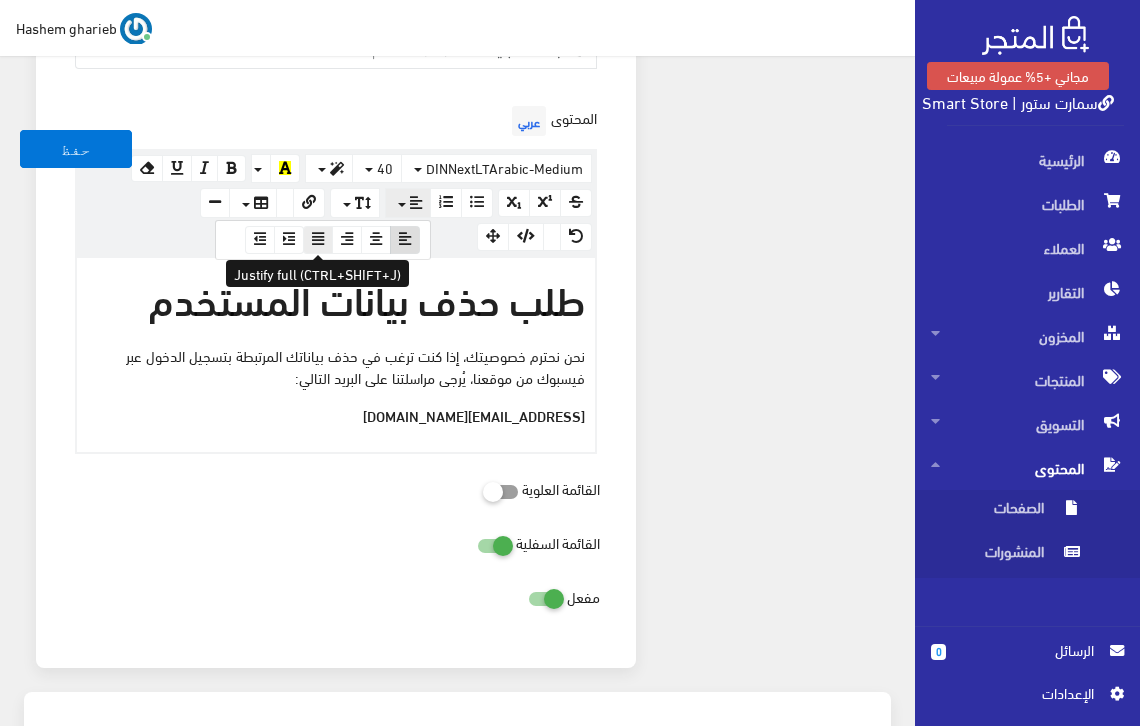 click at bounding box center [318, 239] 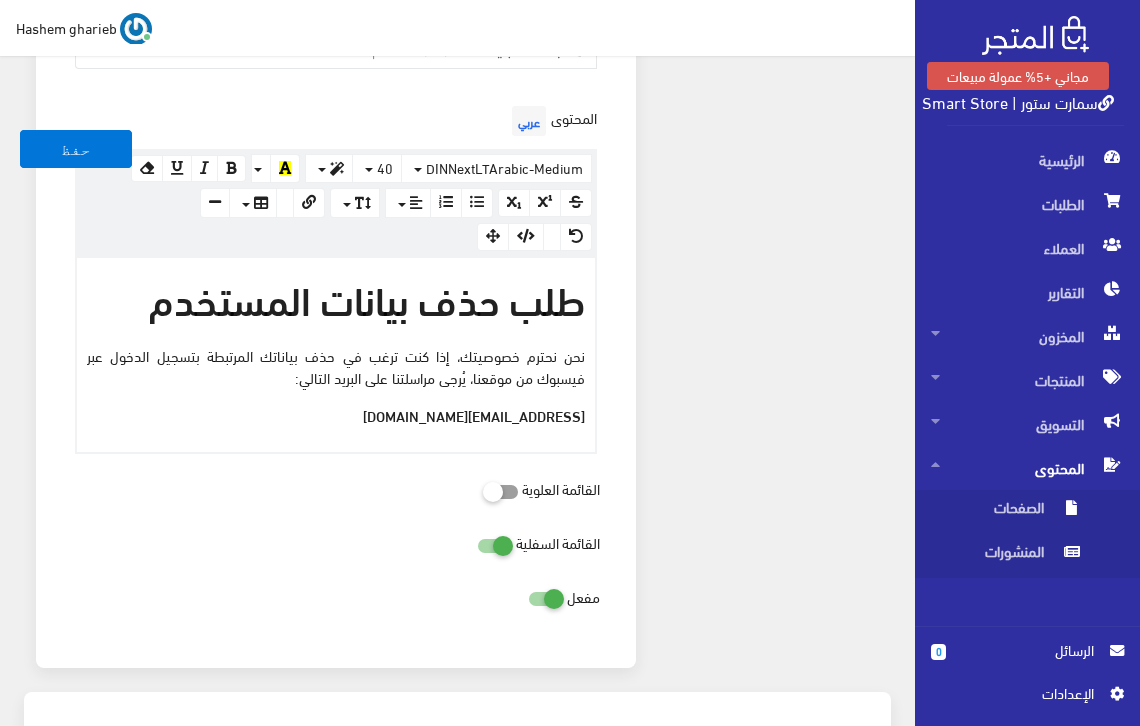 click on "نحن نحترم خصوصيتك، إذا كنت ترغب في حذف بياناتك المرتبطة بتسجيل الدخول عبر فيسبوك من موقعنا، يُرجى مراسلتنا على البريد التالي:" at bounding box center (336, 366) 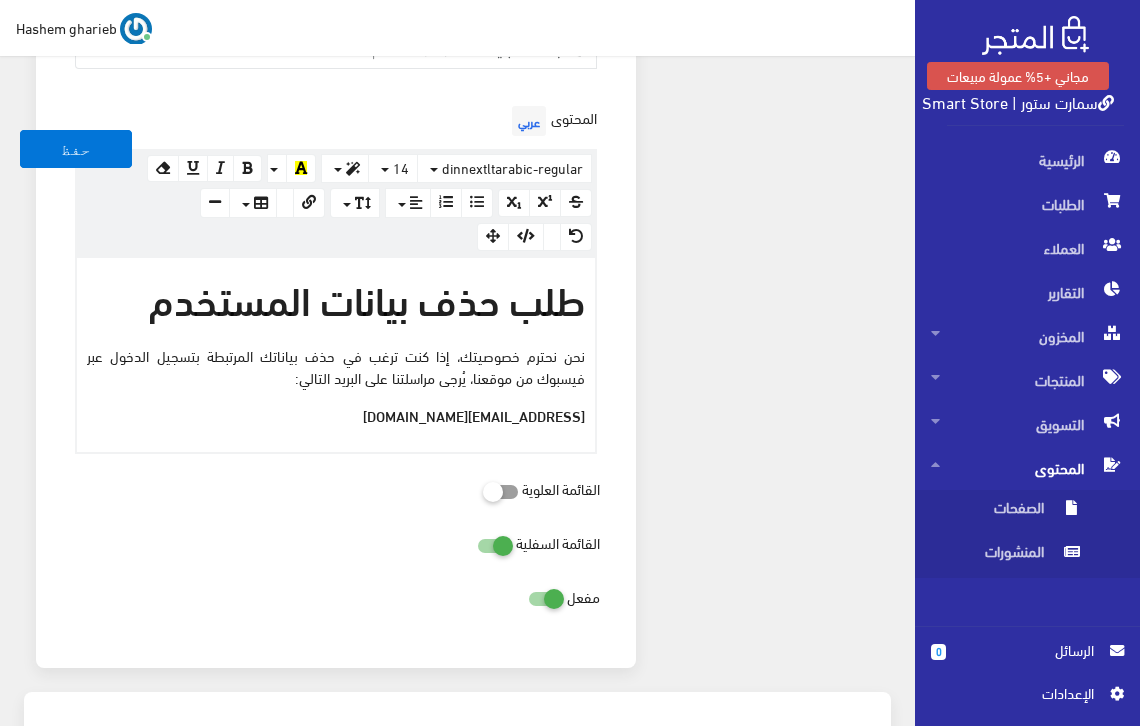 click on "معلومات أساسية
العنوان  عربي
طلب حذف بيانات المستخدم
المحتوى  عربي
× Insert Image Select from files Image URL Insert Image × Insert Link Text to display To what URL should this link go? http://  Open in new window Insert Link Close Keyboard shortcuts Action Ctrl + Z Undo Ctrl + Shift + Z Redo Ctrl + ] Indent Ctrl + [ Outdent Ctrl + ENTER Insert Horizontal Rule Text formatting Ctrl + B Bold Ctrl + I Italic Ctrl + U Underline Ctrl + \ Remove Font Style Document Style Ctrl + NUM0 Normal Ctrl + NUM1 Header 1 Ctrl + NUM2 Header 2 Ctrl + NUM3 Header 3 Ctrl + NUM4 Header 4" at bounding box center (336, 282) 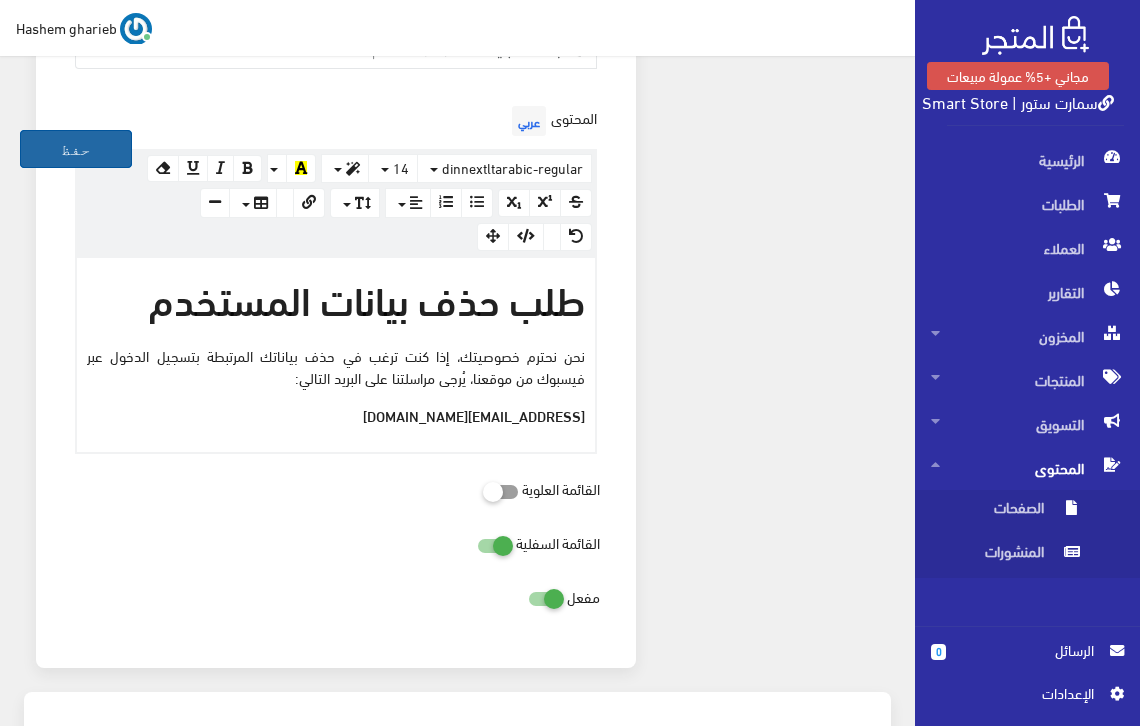 click on "حفظ" at bounding box center [76, 149] 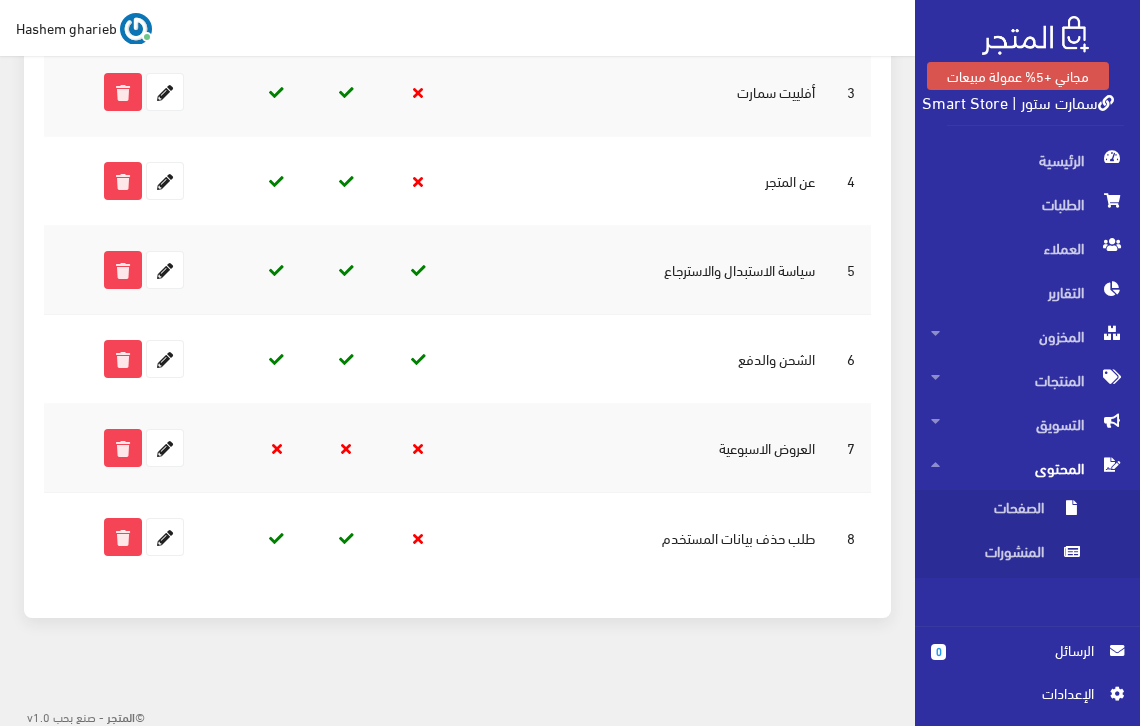 scroll, scrollTop: 594, scrollLeft: 0, axis: vertical 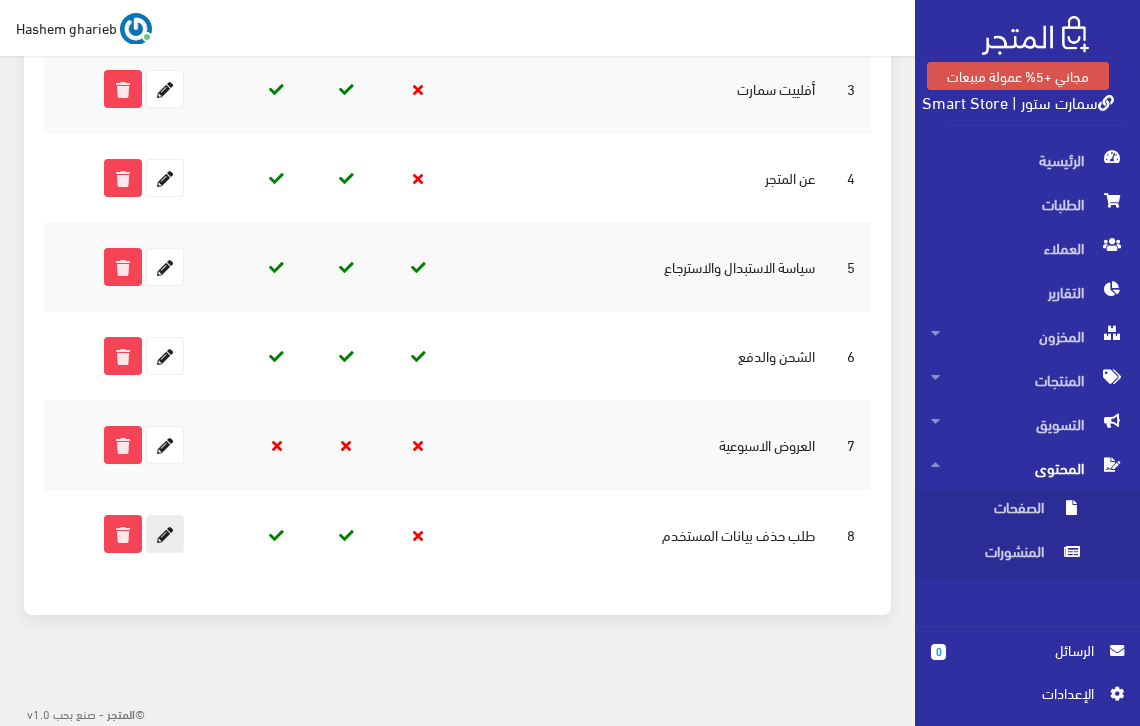 click at bounding box center [165, 534] 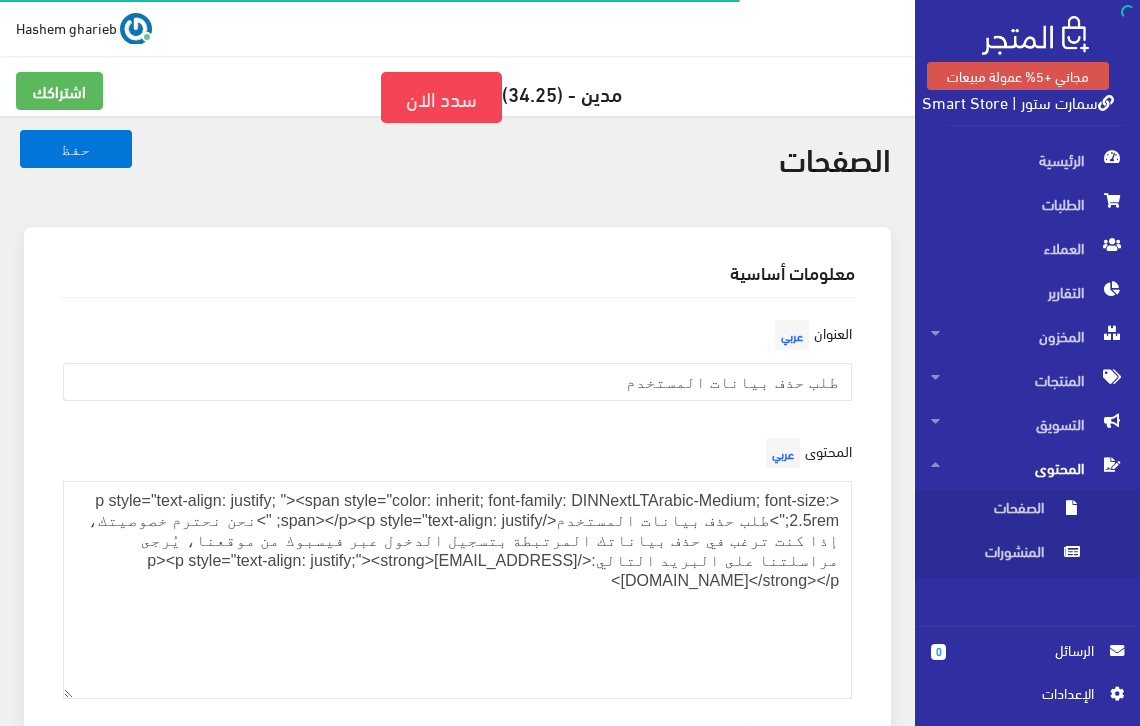 scroll, scrollTop: 0, scrollLeft: 0, axis: both 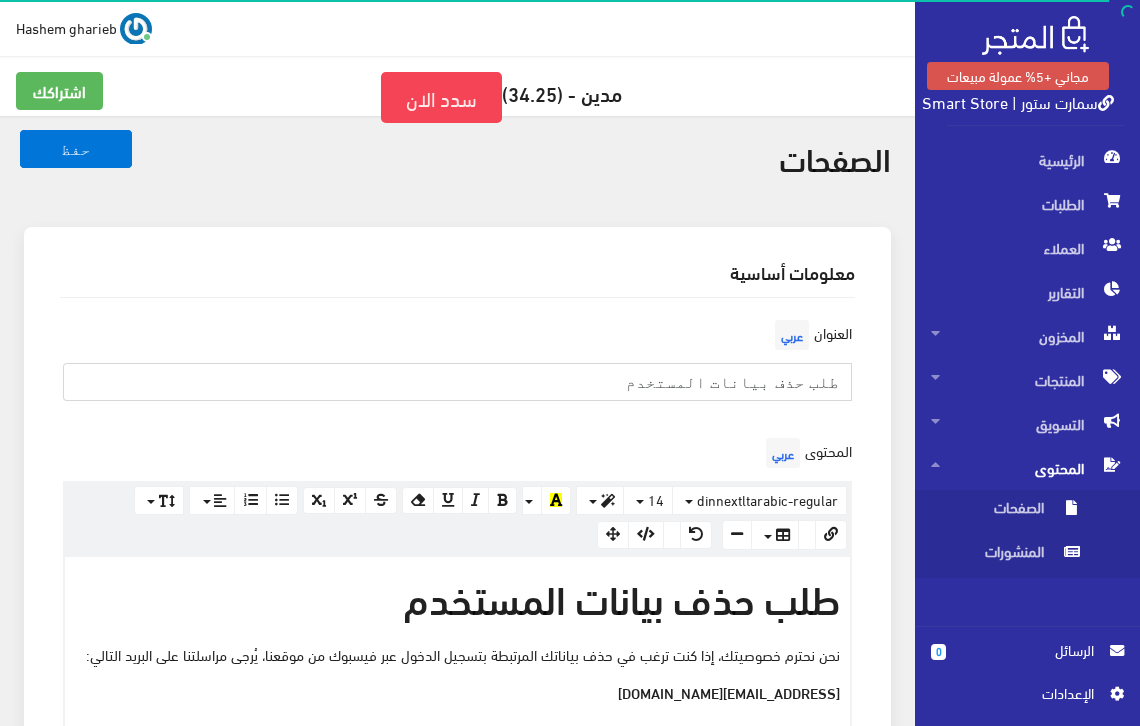 drag, startPoint x: 801, startPoint y: 381, endPoint x: 868, endPoint y: 377, distance: 67.11929 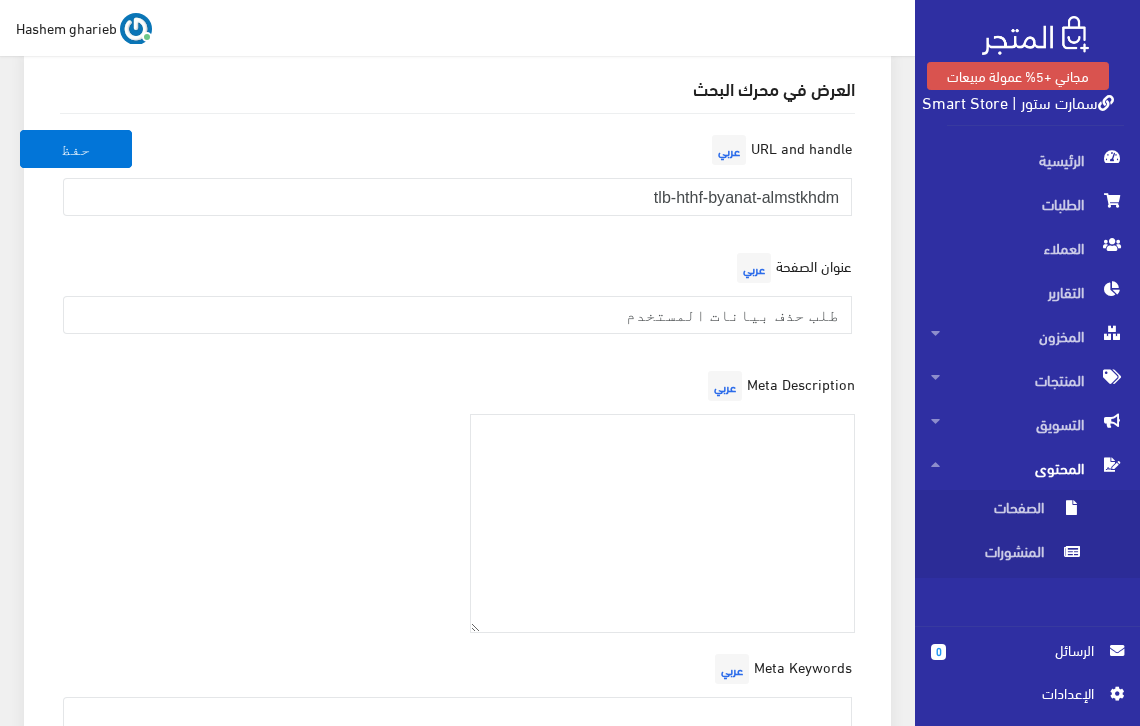 scroll, scrollTop: 933, scrollLeft: 0, axis: vertical 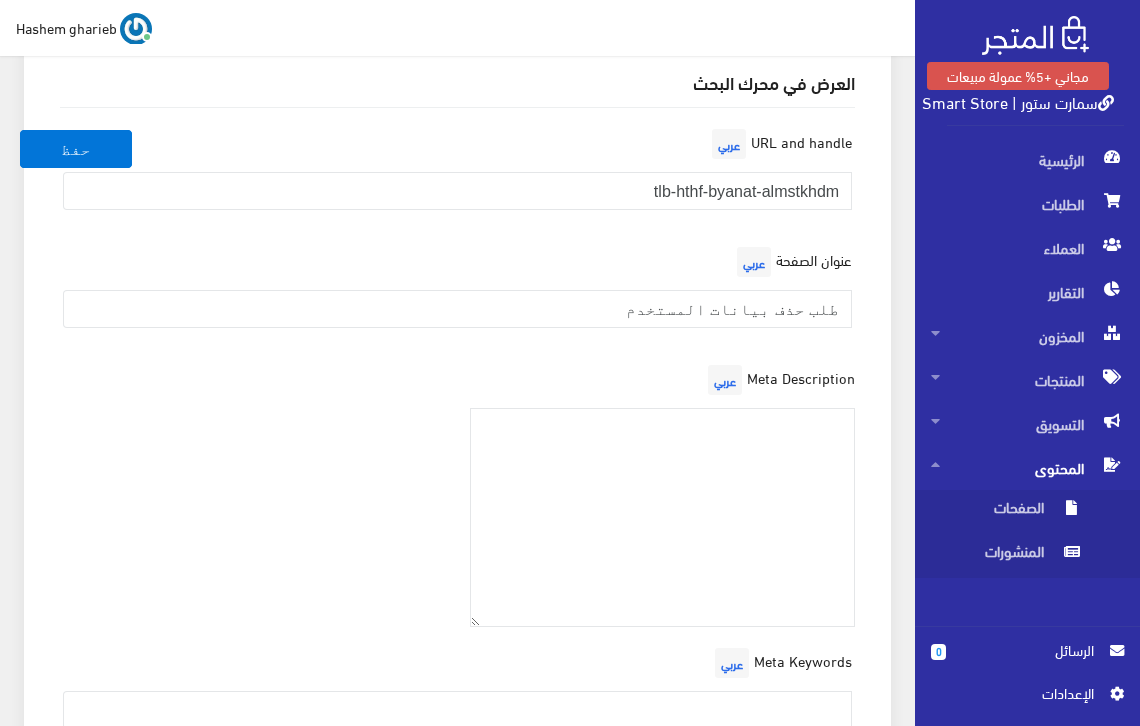 type on "حذف بيانات المستخدم" 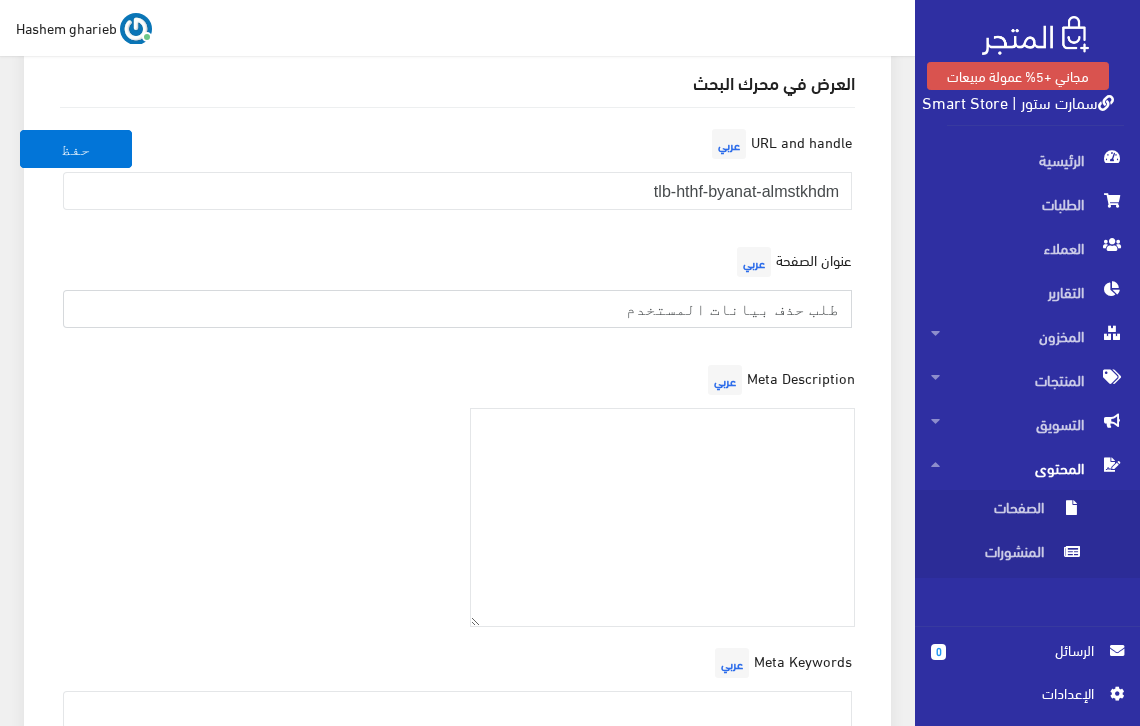 drag, startPoint x: 636, startPoint y: 306, endPoint x: 856, endPoint y: 301, distance: 220.05681 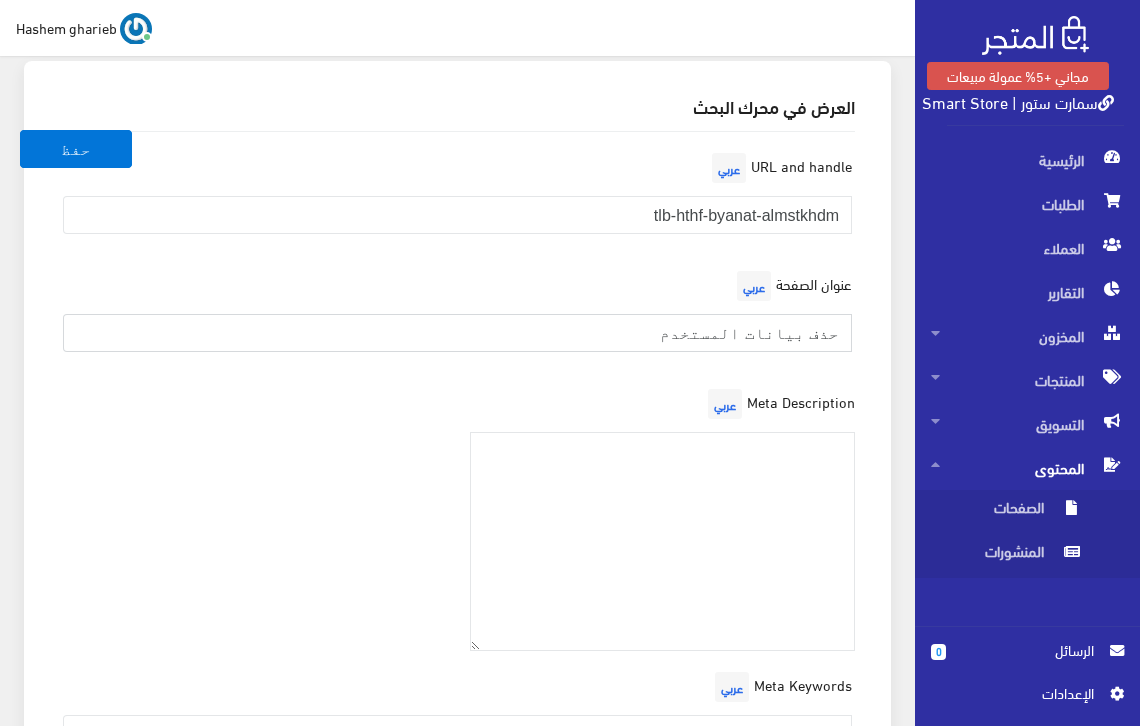 scroll, scrollTop: 867, scrollLeft: 0, axis: vertical 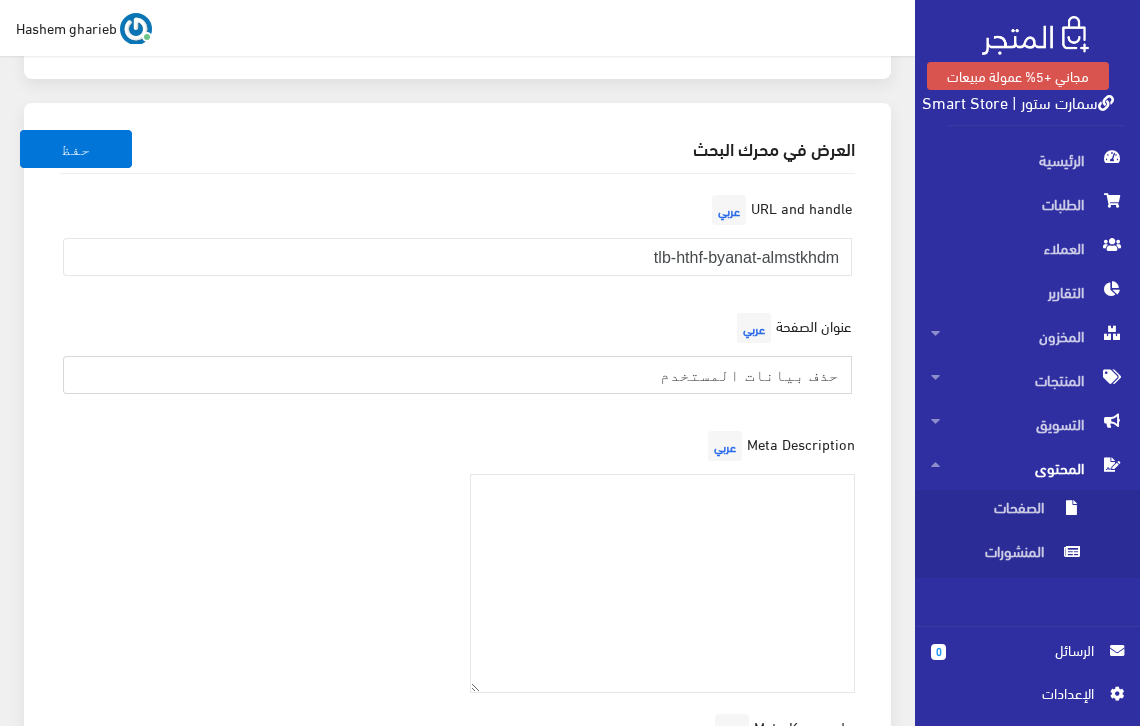 type on "حذف بيانات المستخدم" 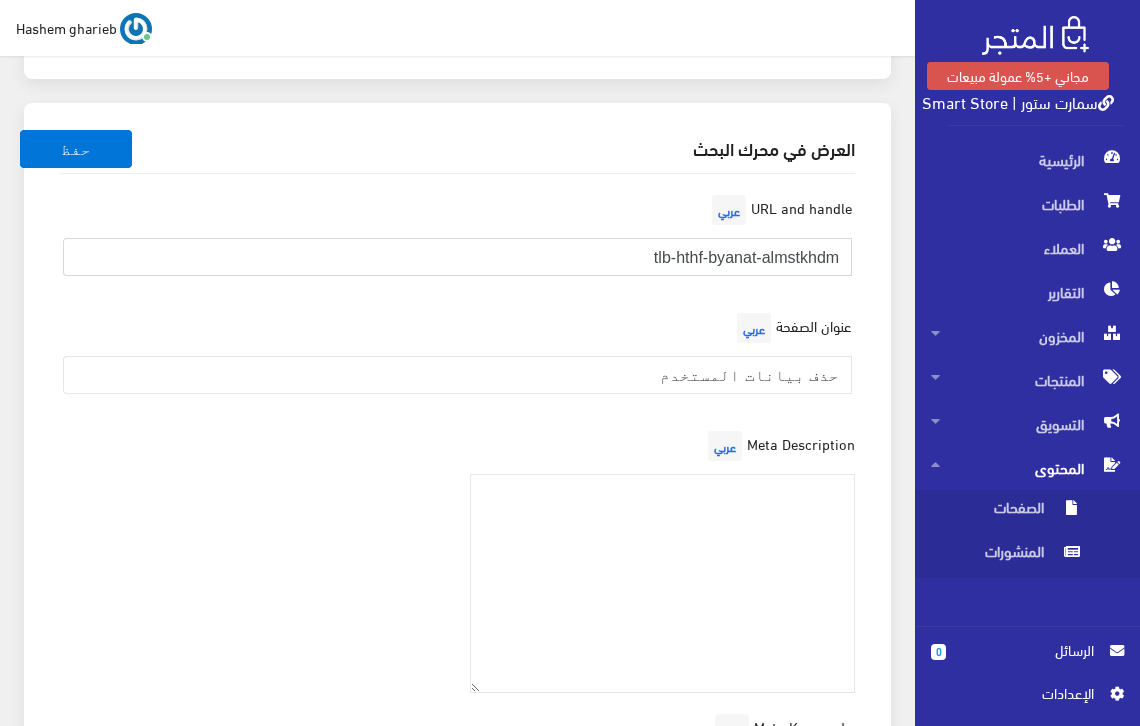 drag, startPoint x: 601, startPoint y: 254, endPoint x: 861, endPoint y: 250, distance: 260.03076 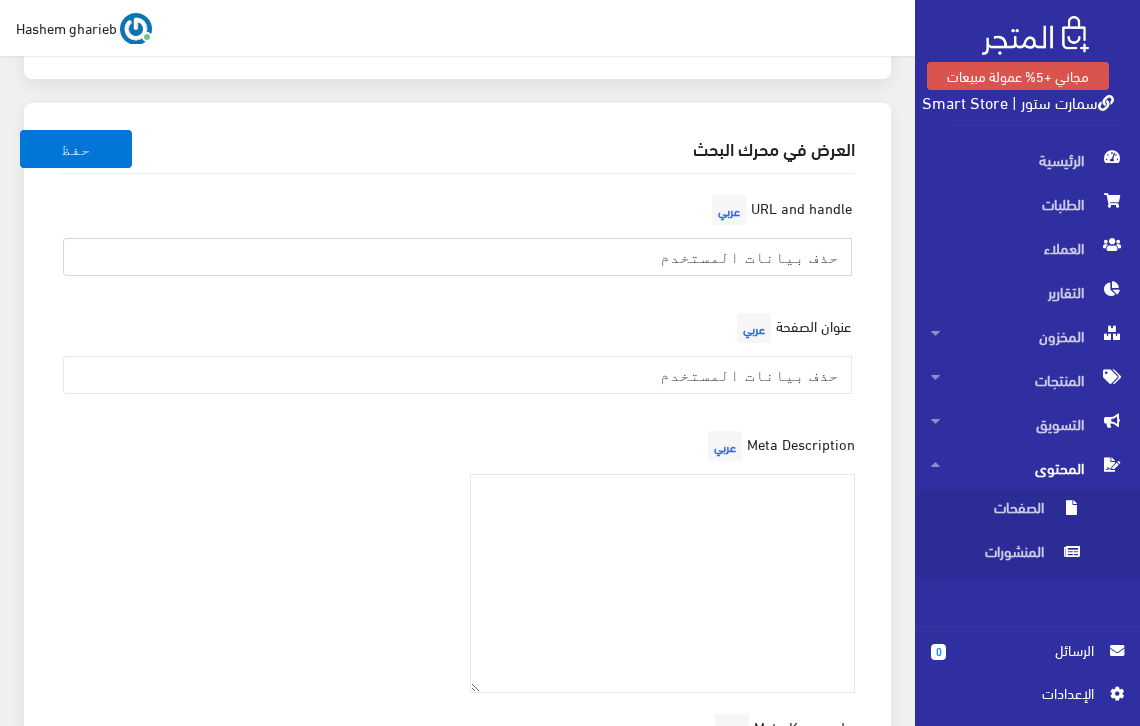 click on "حذف بيانات المستخدم" at bounding box center [457, 257] 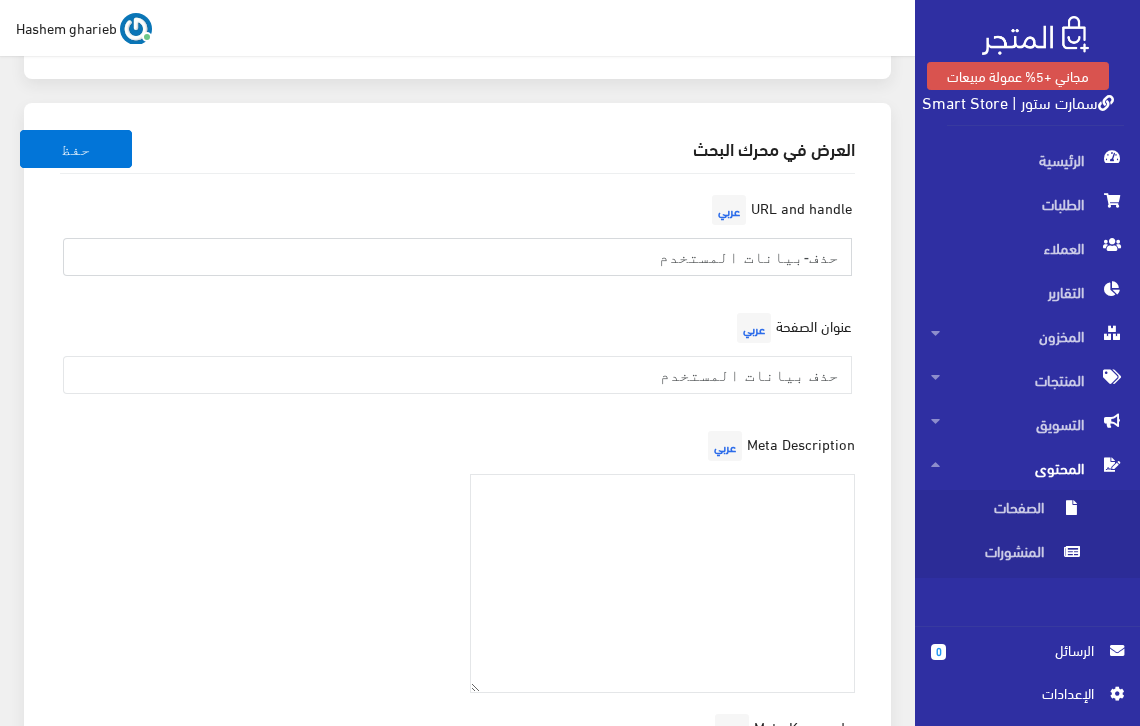 click on "حذف-بيانات المستخدم" at bounding box center (457, 257) 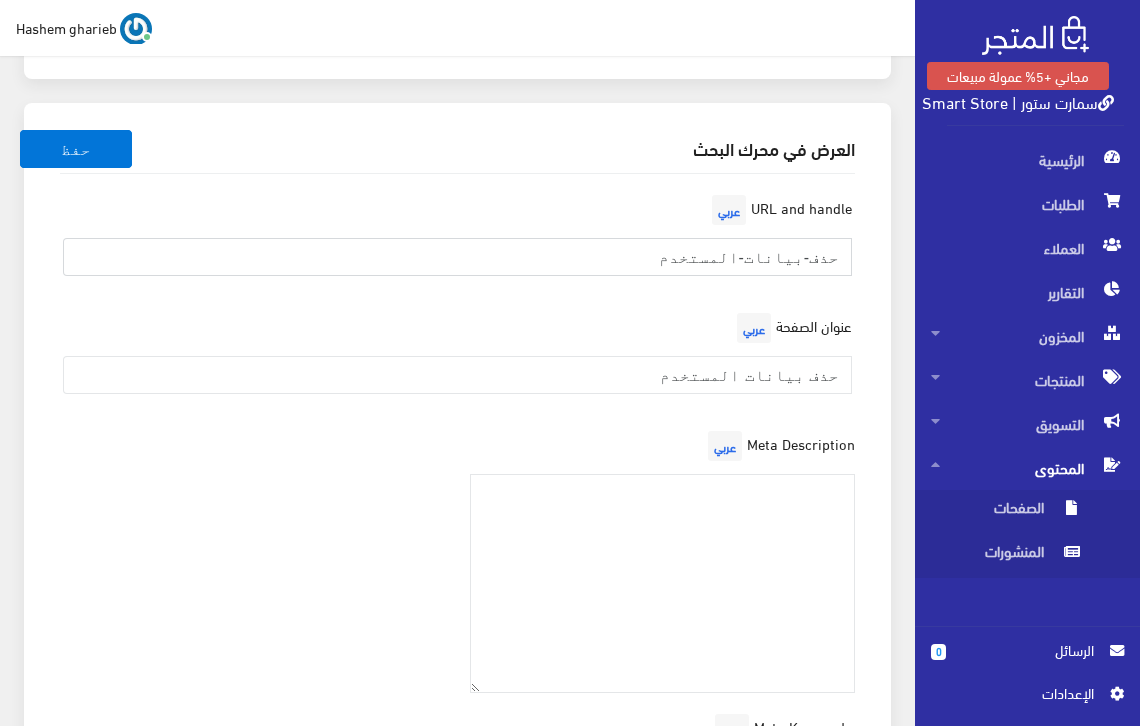 type on "حذف-بيانات-المستخدم" 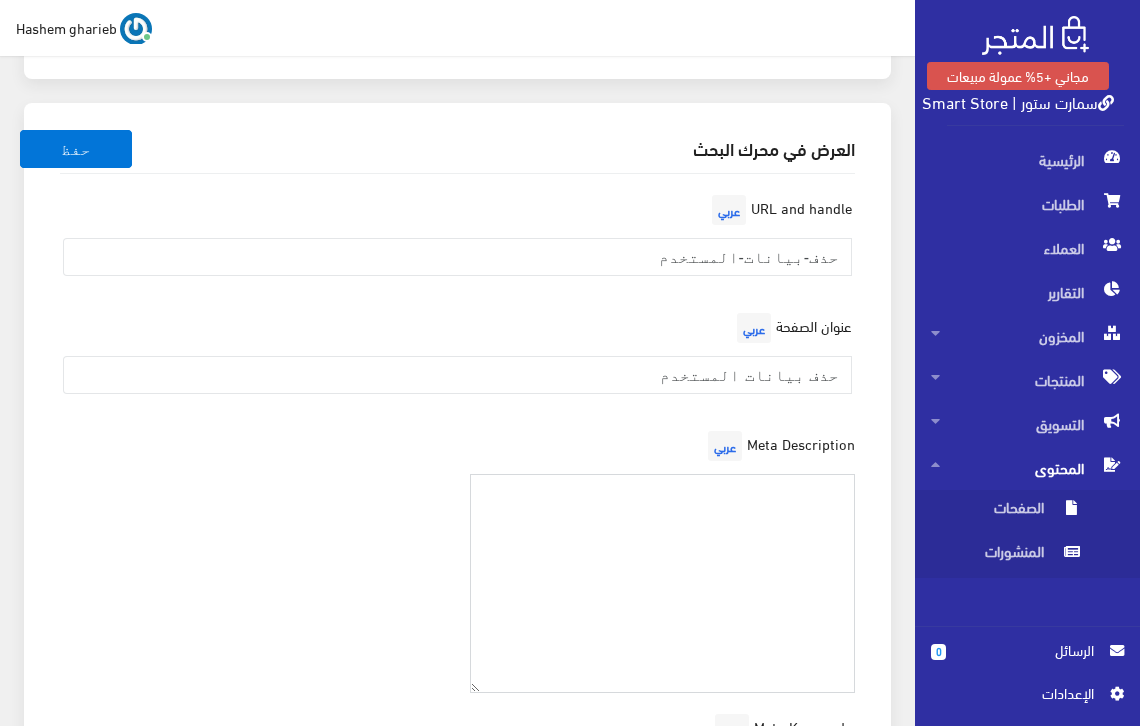 click at bounding box center (663, 583) 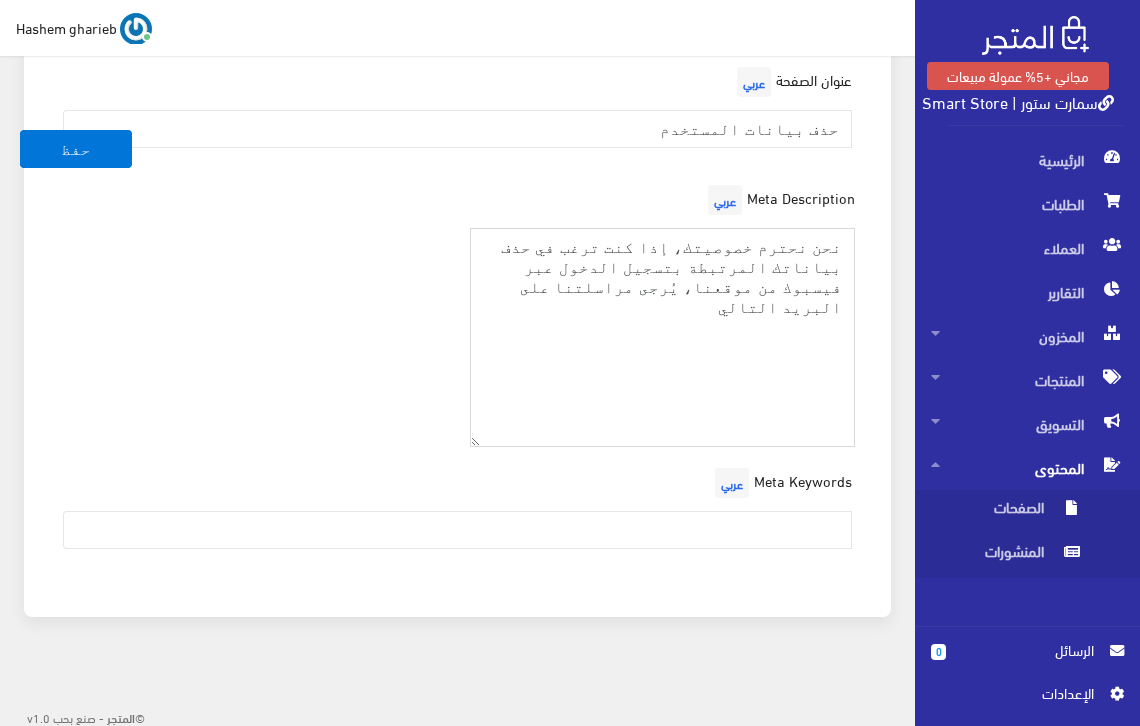 scroll, scrollTop: 1115, scrollLeft: 0, axis: vertical 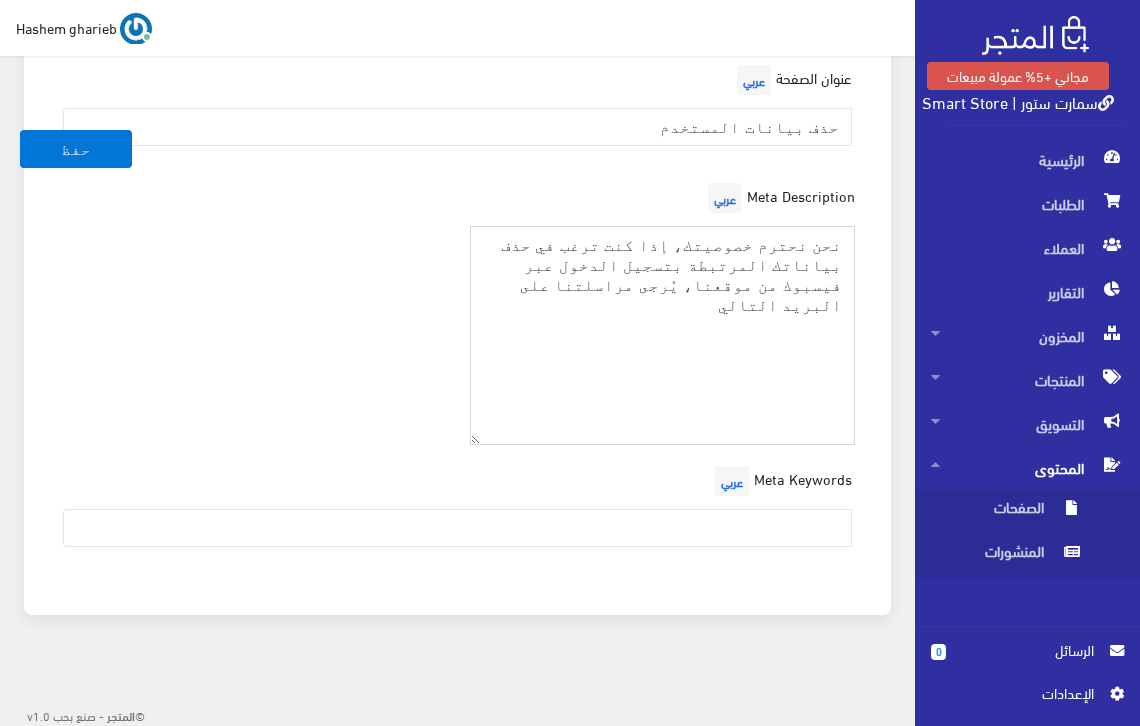paste on "support@smartstore.almatjar.store" 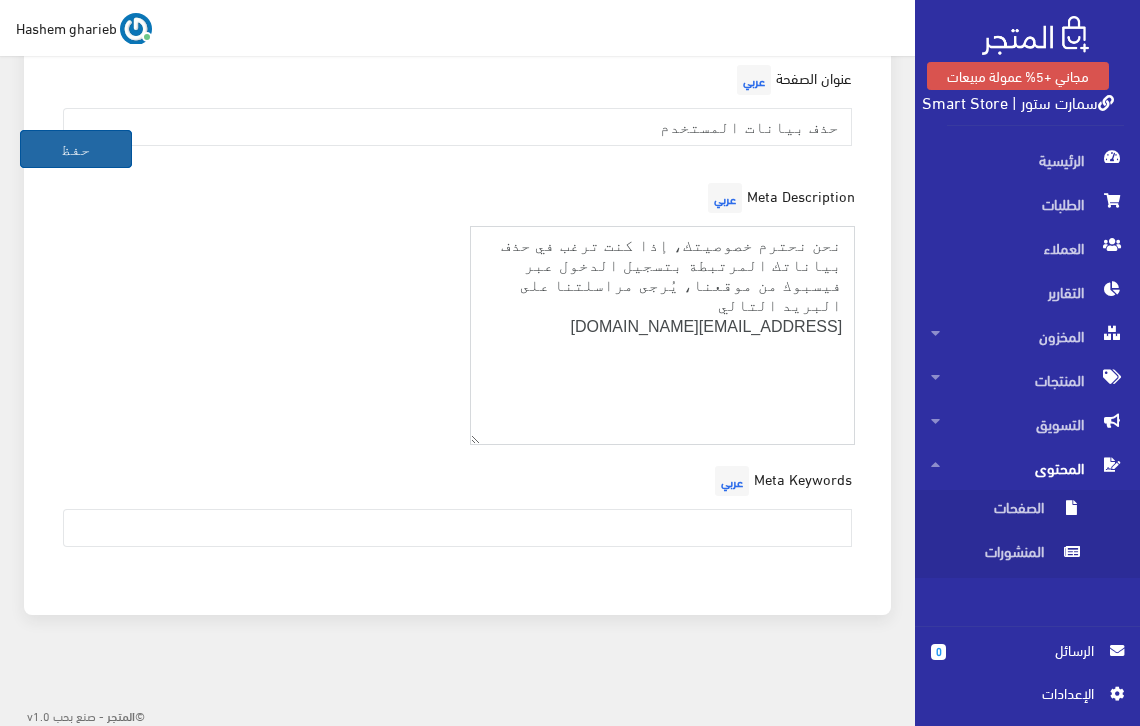 type on "نحن نحترم خصوصيتك، إذا كنت ترغب في حذف بياناتك المرتبطة بتسجيل الدخول عبر فيسبوك من موقعنا، يُرجى مراسلتنا على البريد التالي
support@smartstore.almatjar.store" 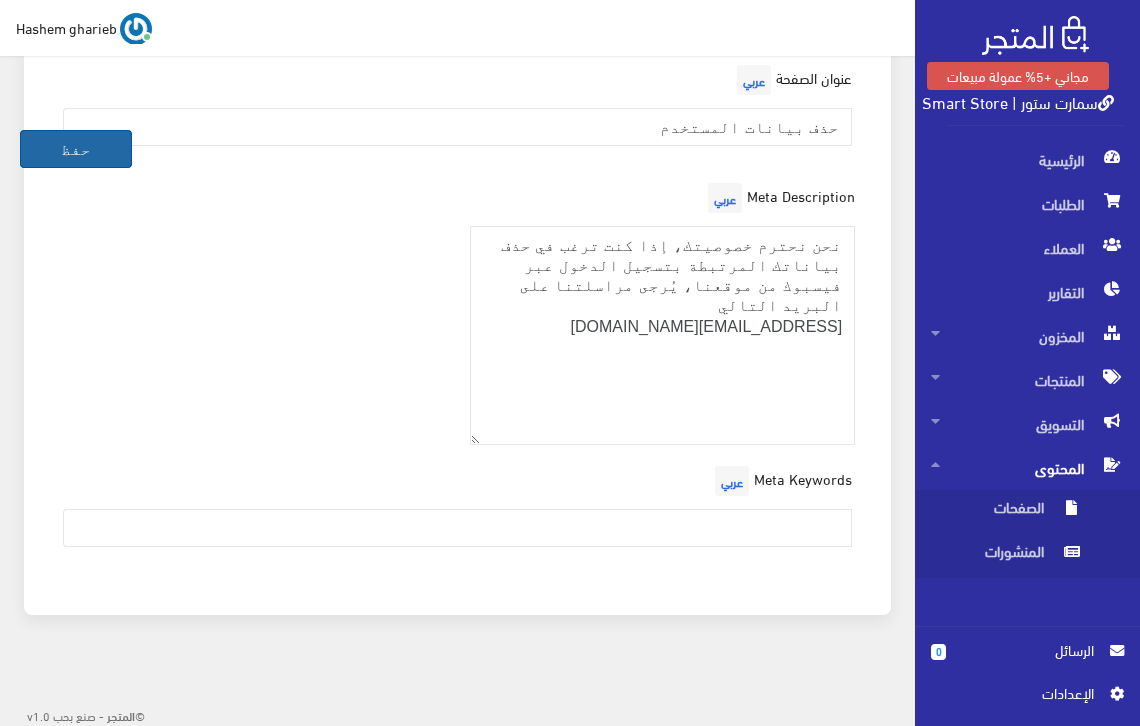 click on "حفظ" at bounding box center [76, 149] 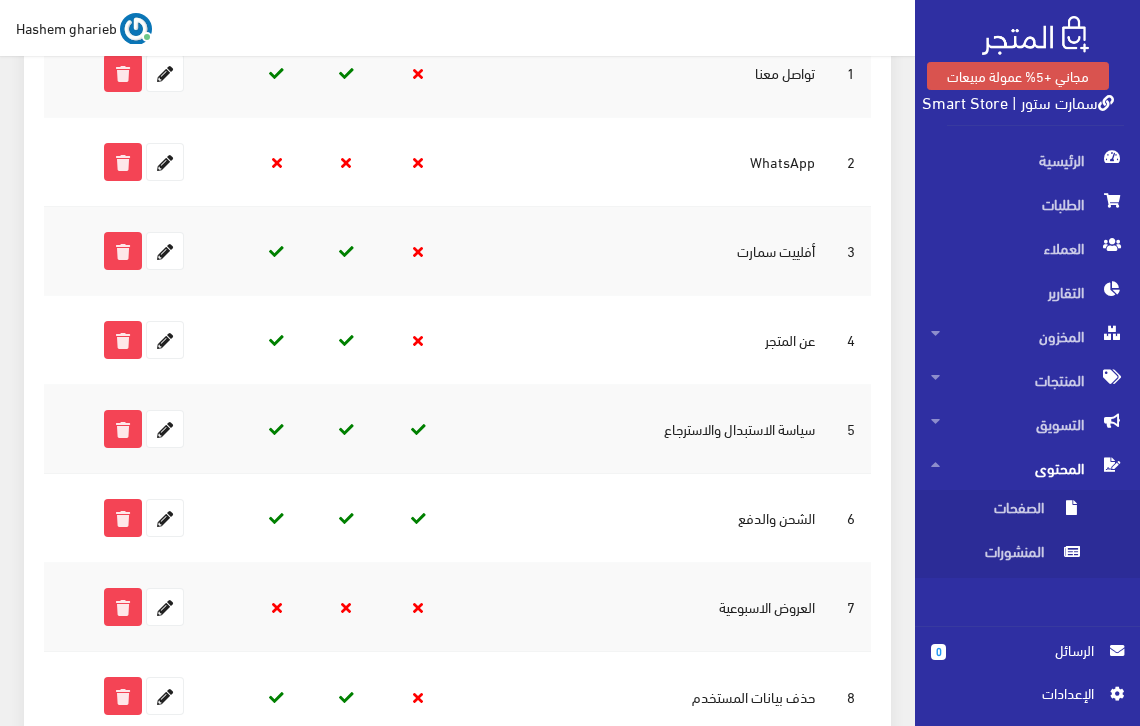 scroll, scrollTop: 533, scrollLeft: 0, axis: vertical 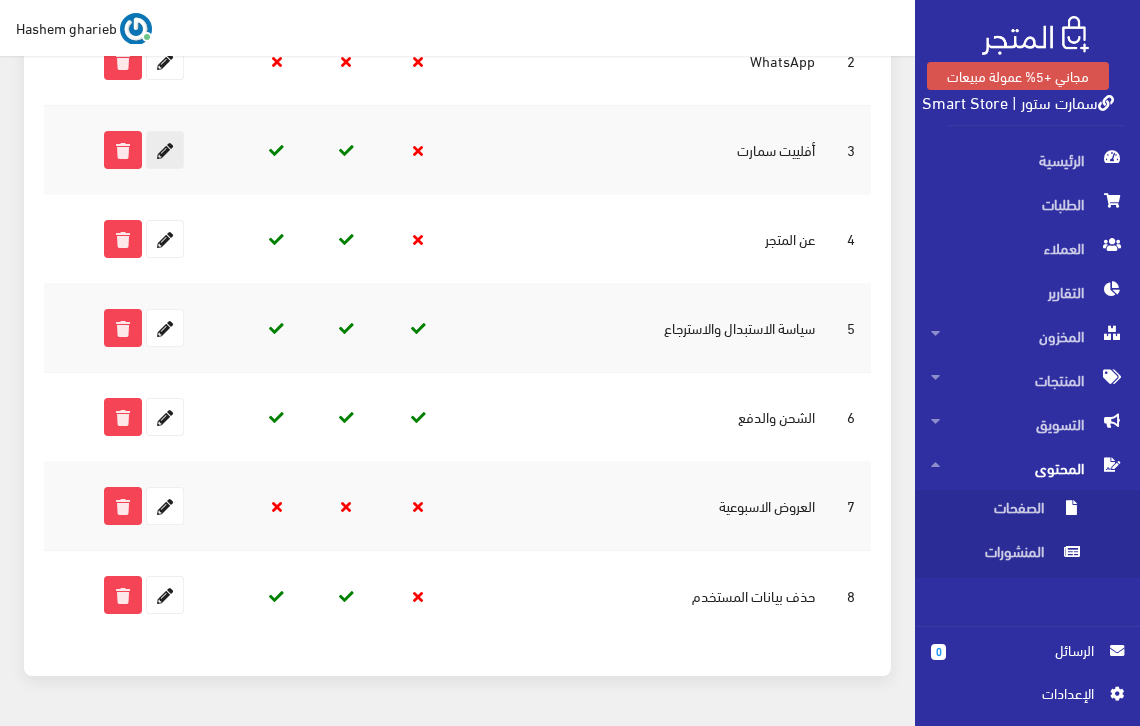 click at bounding box center [165, 150] 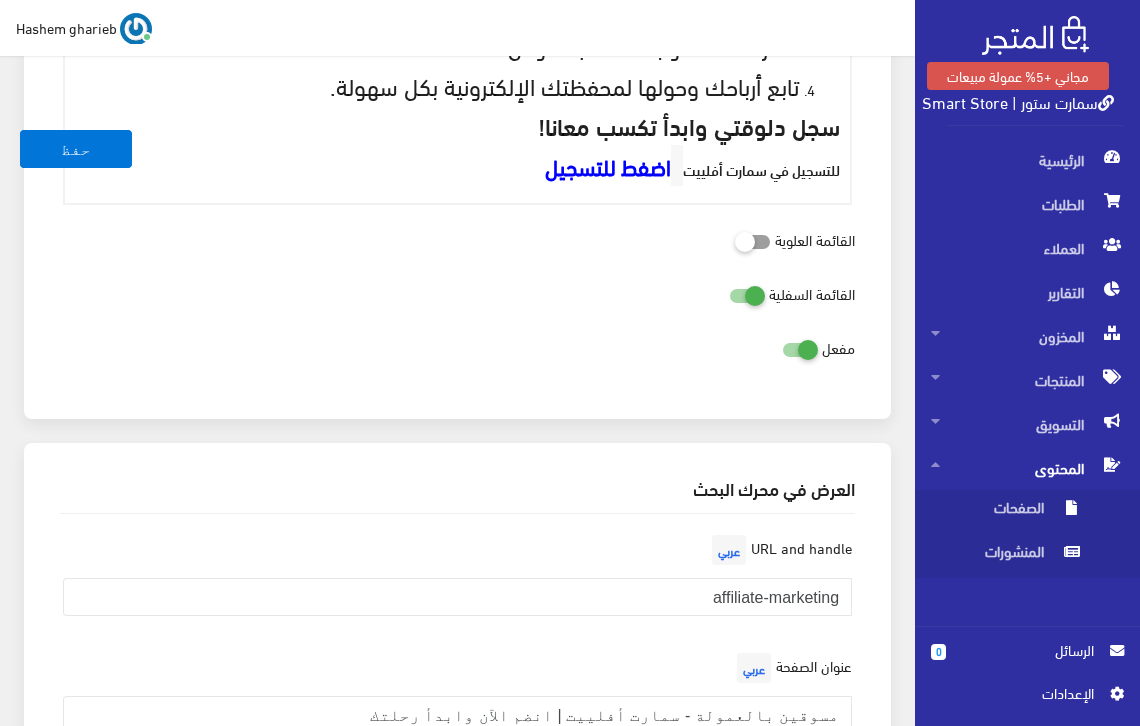 scroll, scrollTop: 3333, scrollLeft: 0, axis: vertical 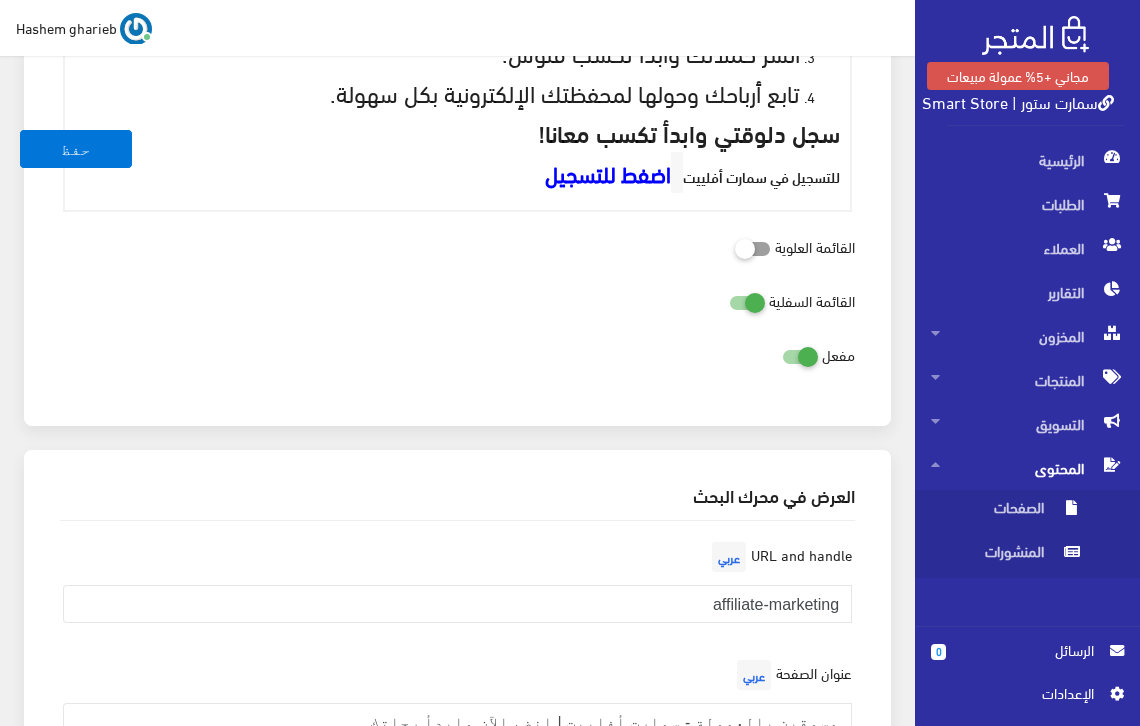 click at bounding box center (782, 356) 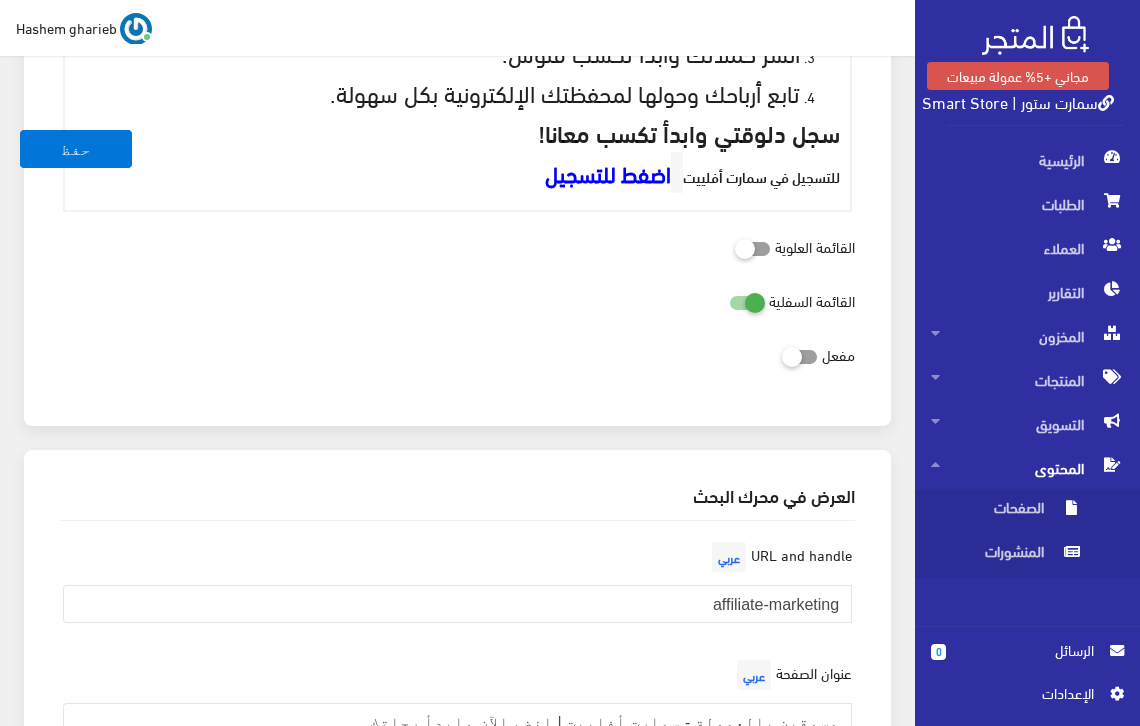 click at bounding box center [729, 302] 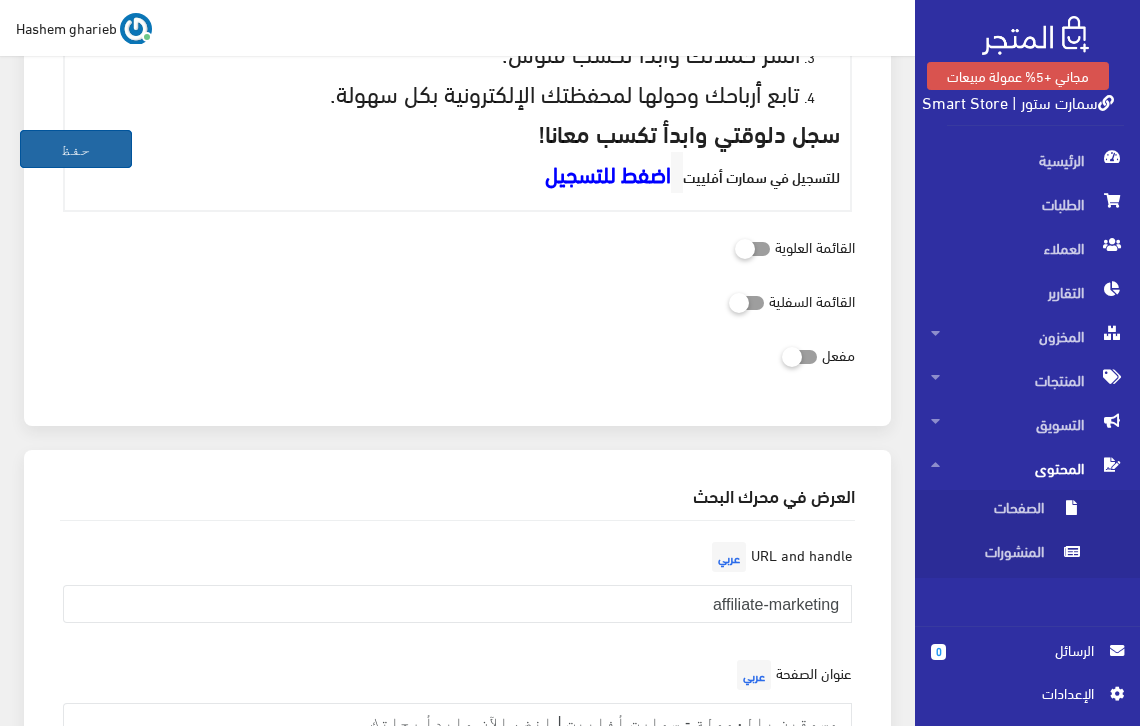 click on "حفظ" at bounding box center (76, 149) 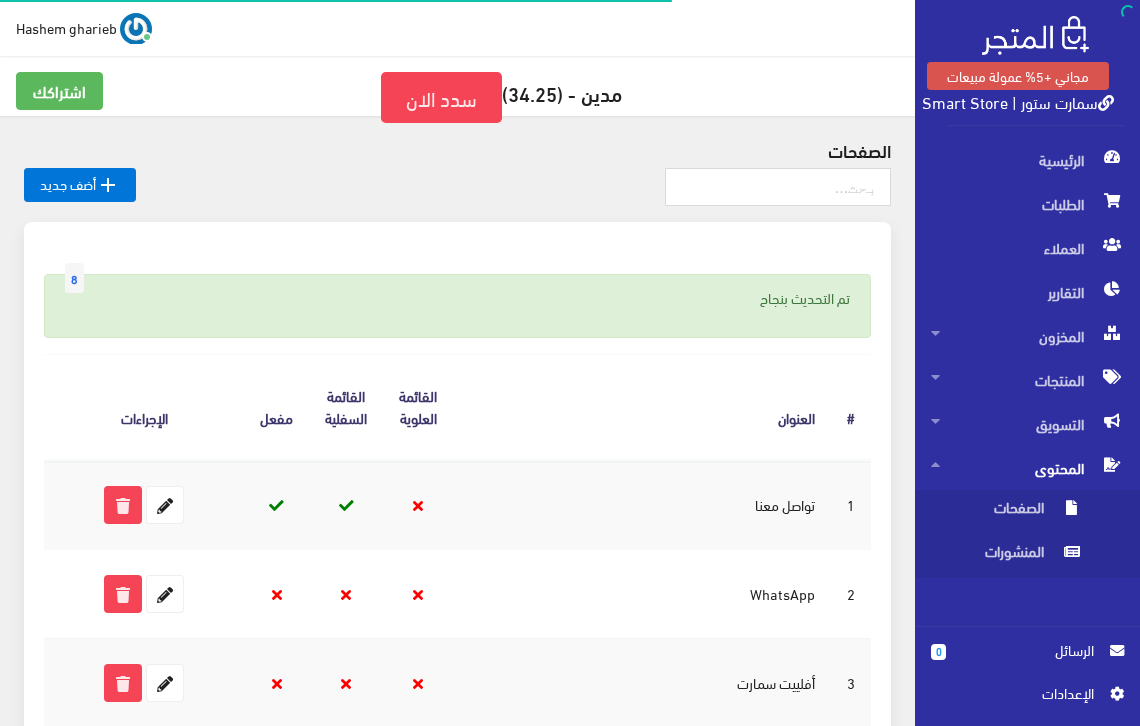 scroll, scrollTop: 0, scrollLeft: 0, axis: both 